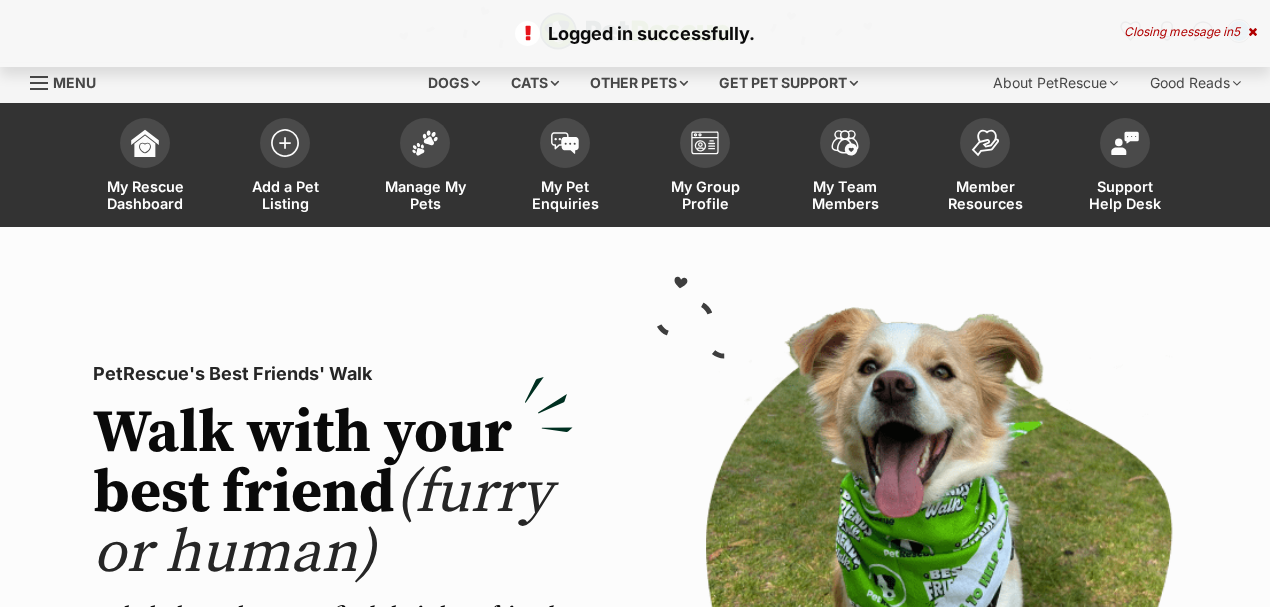 scroll, scrollTop: 0, scrollLeft: 0, axis: both 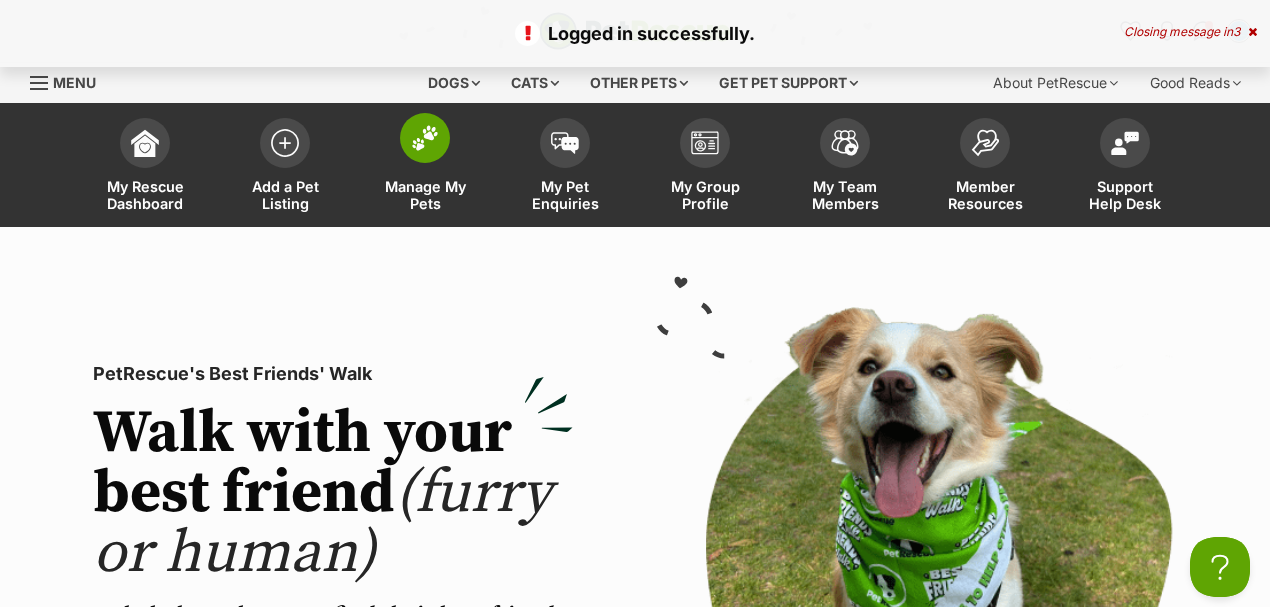 click at bounding box center (425, 138) 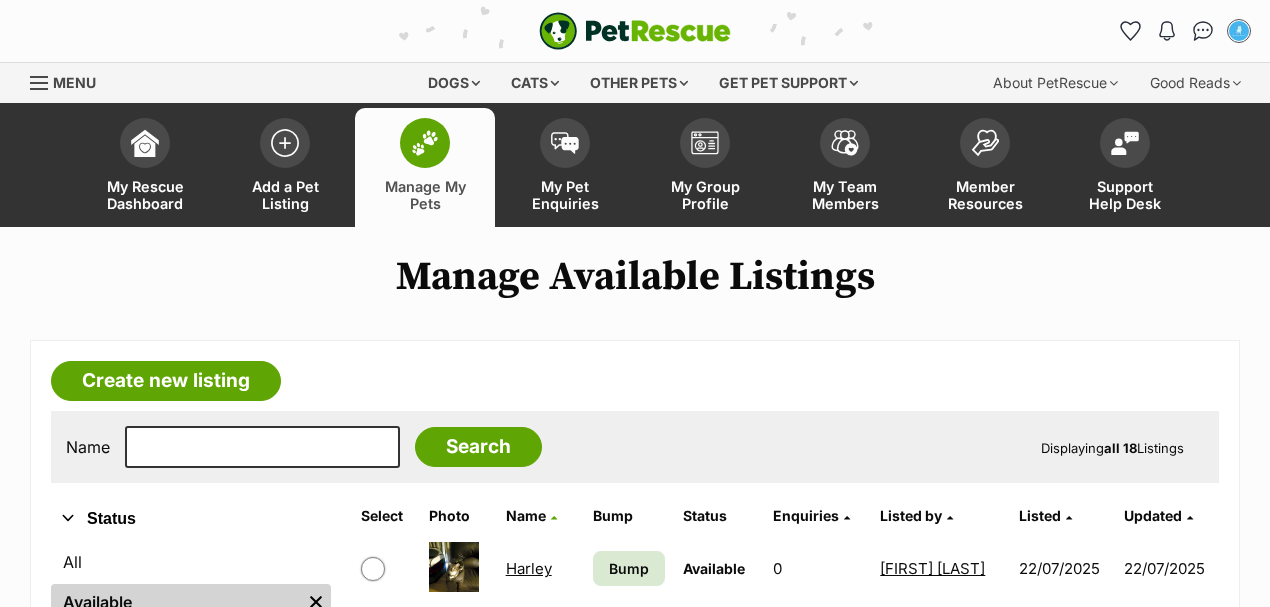 scroll, scrollTop: 0, scrollLeft: 0, axis: both 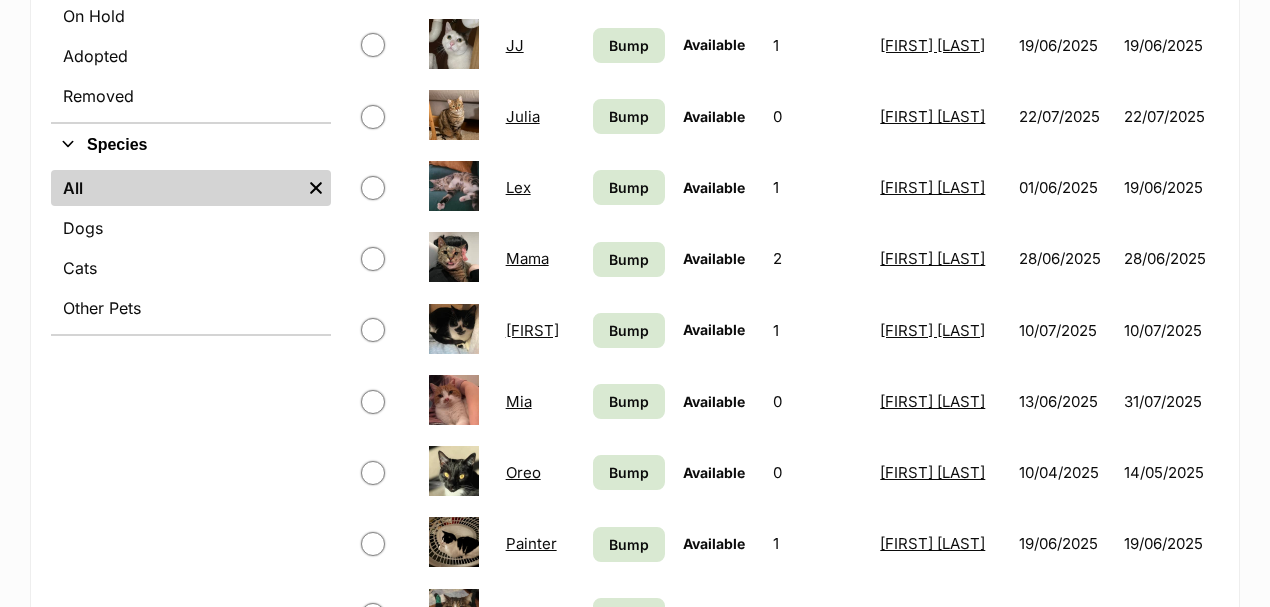 click on "Lex" at bounding box center [518, 187] 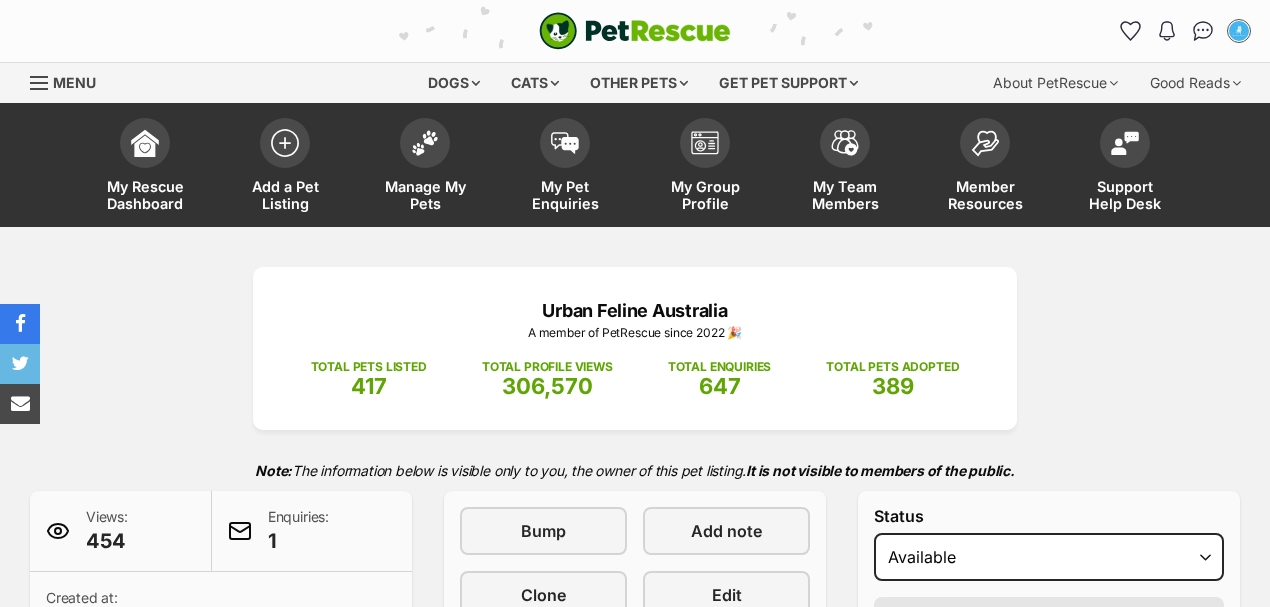 scroll, scrollTop: 333, scrollLeft: 0, axis: vertical 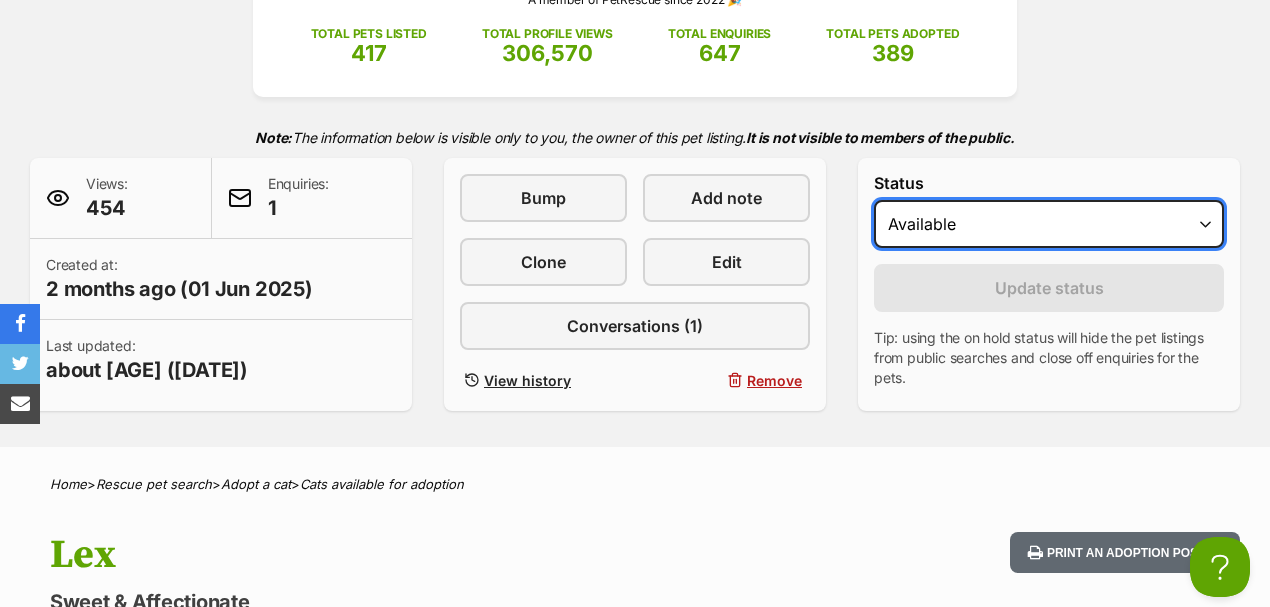 click on "Draft - not available as listing has enquires
Available
On hold
Adopted" at bounding box center [1049, 224] 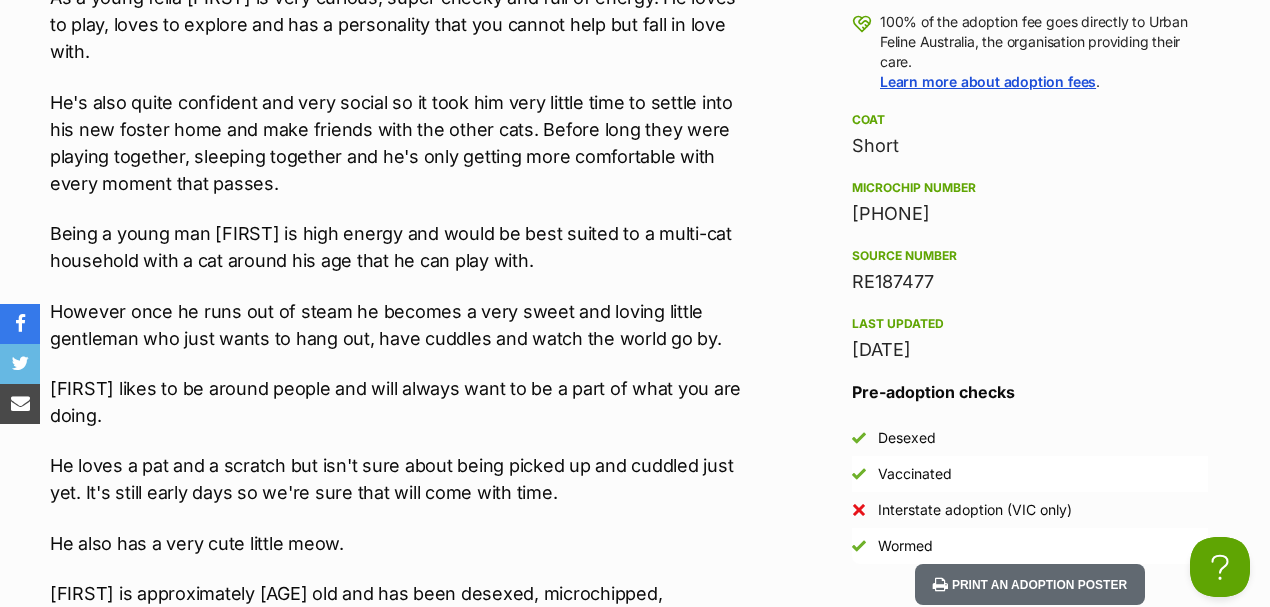 scroll, scrollTop: 2266, scrollLeft: 0, axis: vertical 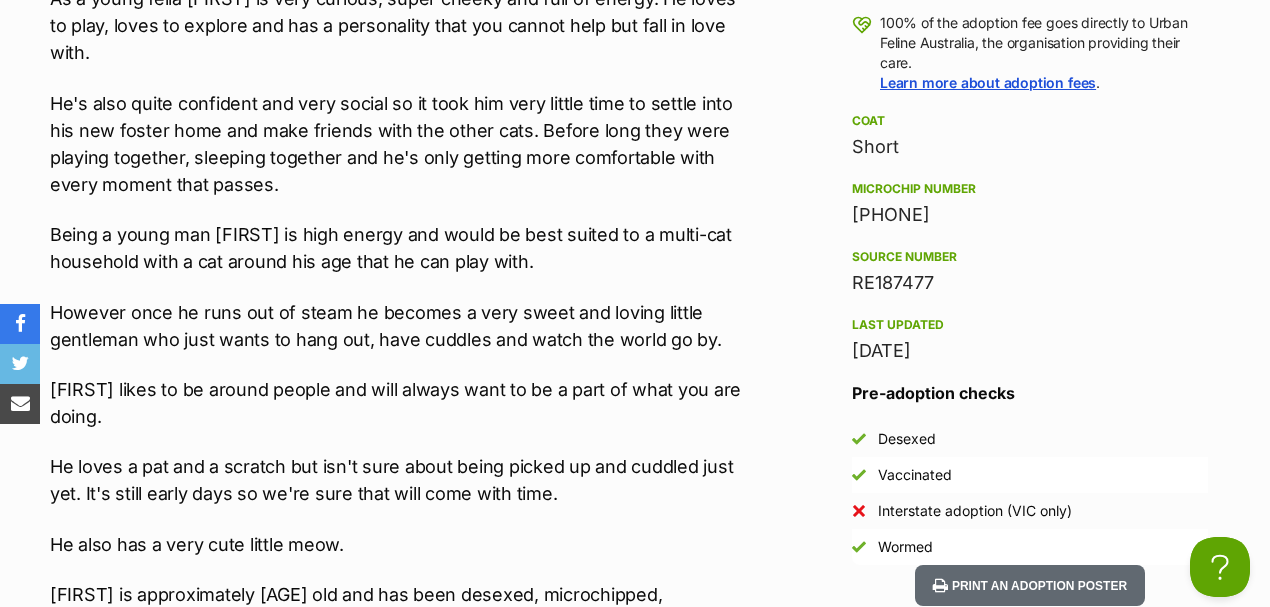 drag, startPoint x: 1004, startPoint y: 218, endPoint x: 852, endPoint y: 211, distance: 152.1611 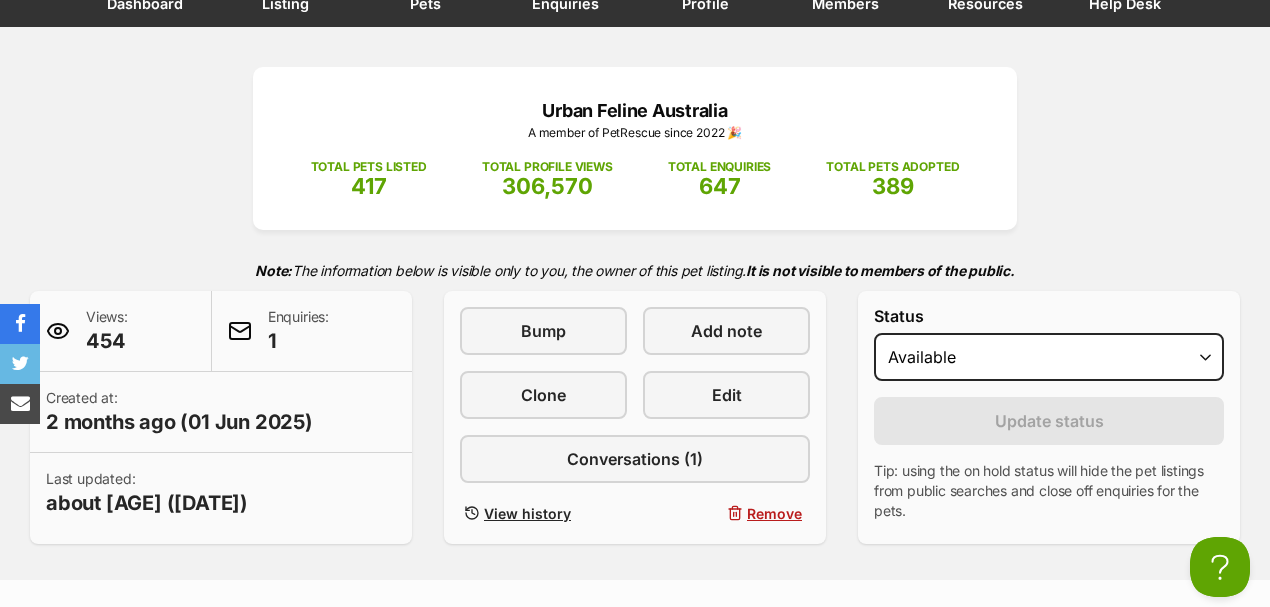 scroll, scrollTop: 0, scrollLeft: 0, axis: both 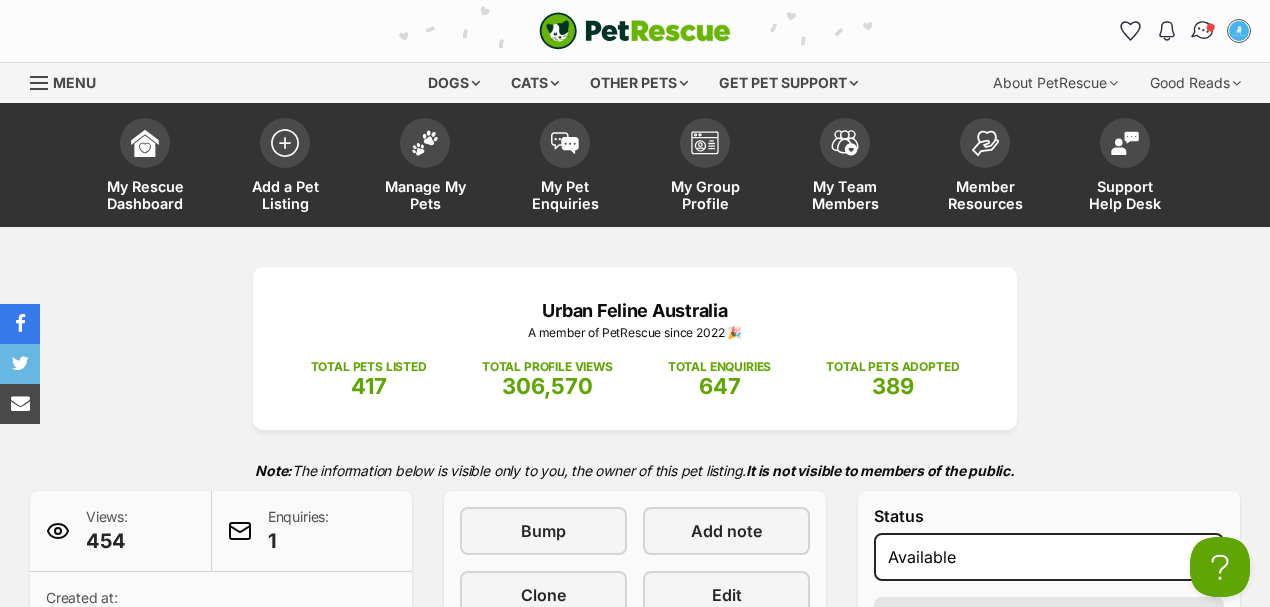 click at bounding box center (1203, 31) 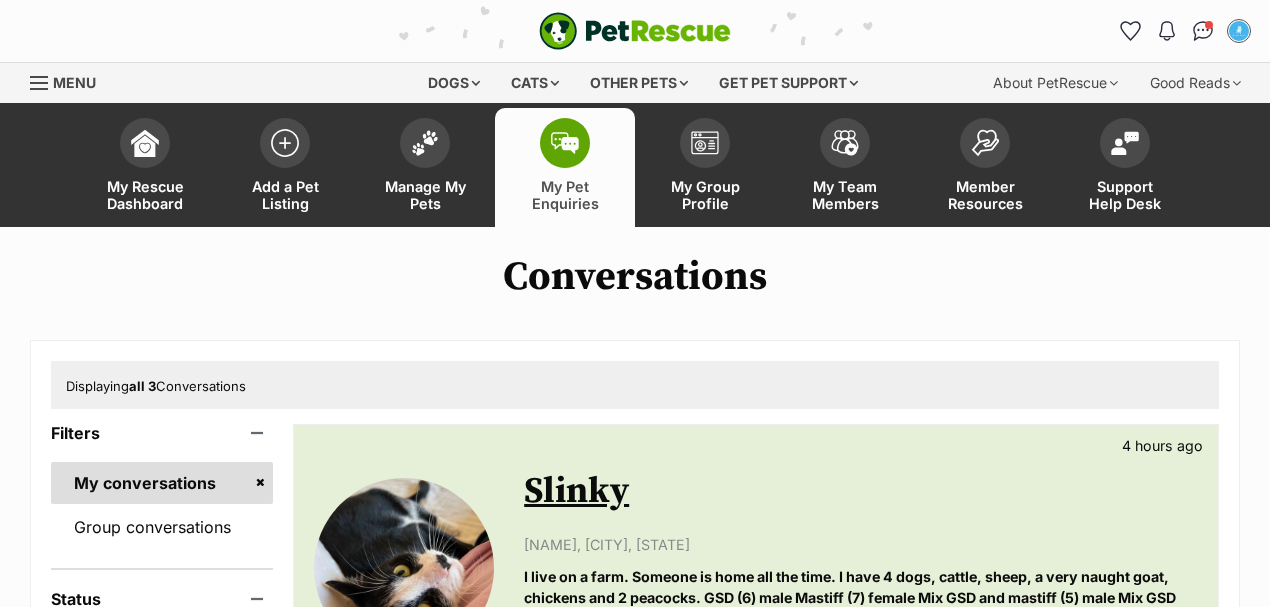scroll, scrollTop: 0, scrollLeft: 0, axis: both 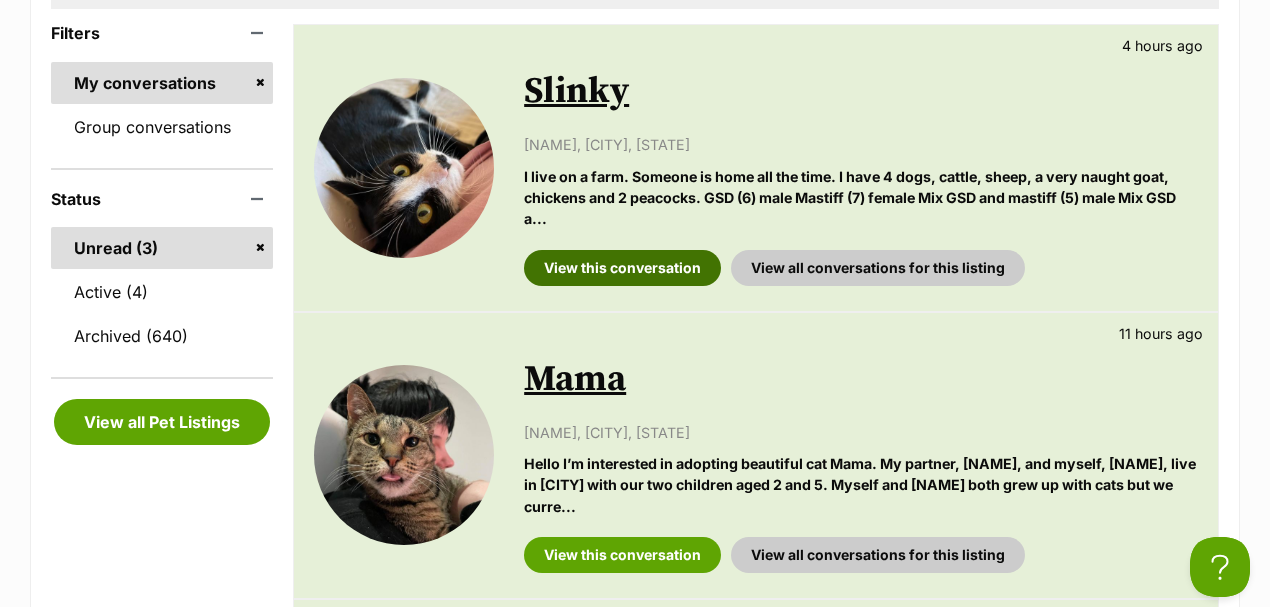 click on "View this conversation" at bounding box center [622, 268] 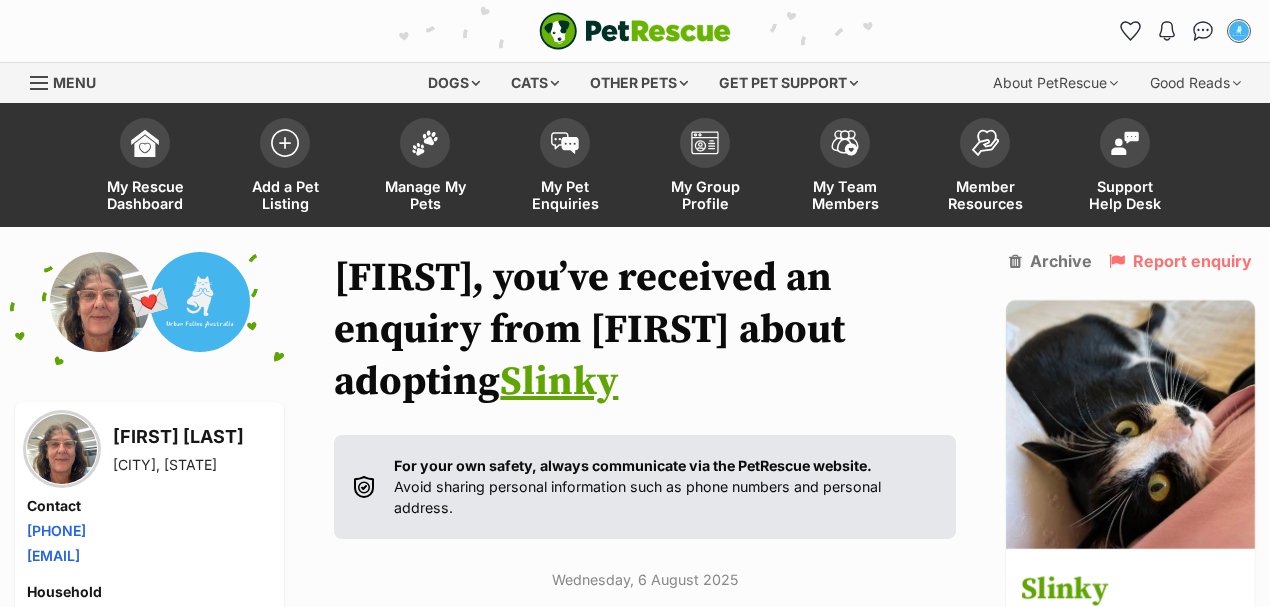 scroll, scrollTop: 0, scrollLeft: 0, axis: both 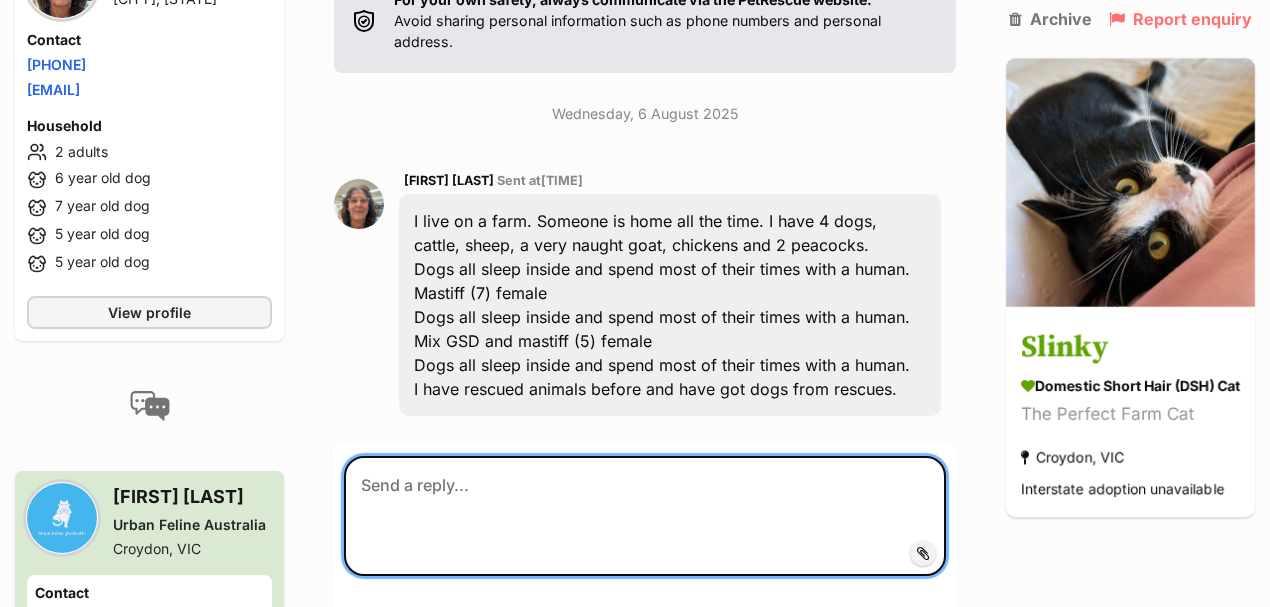 click at bounding box center [645, 516] 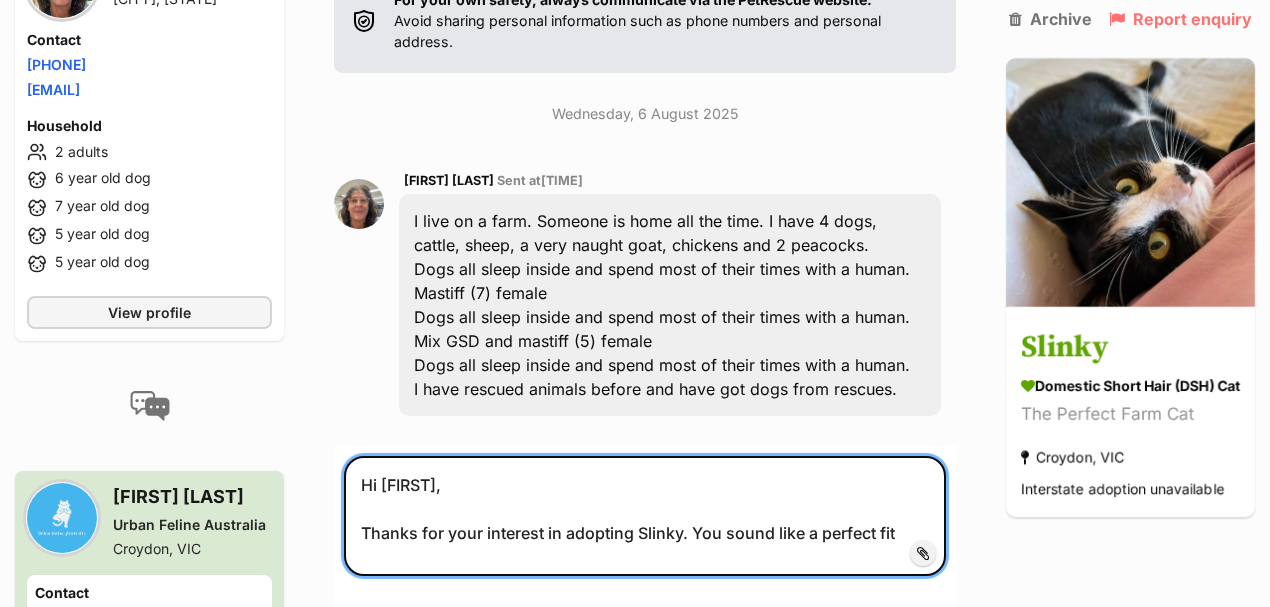 click on "Hi [FIRST],
Thanks for your interest in adopting Slinky. You sound like a perfect fit" at bounding box center (645, 516) 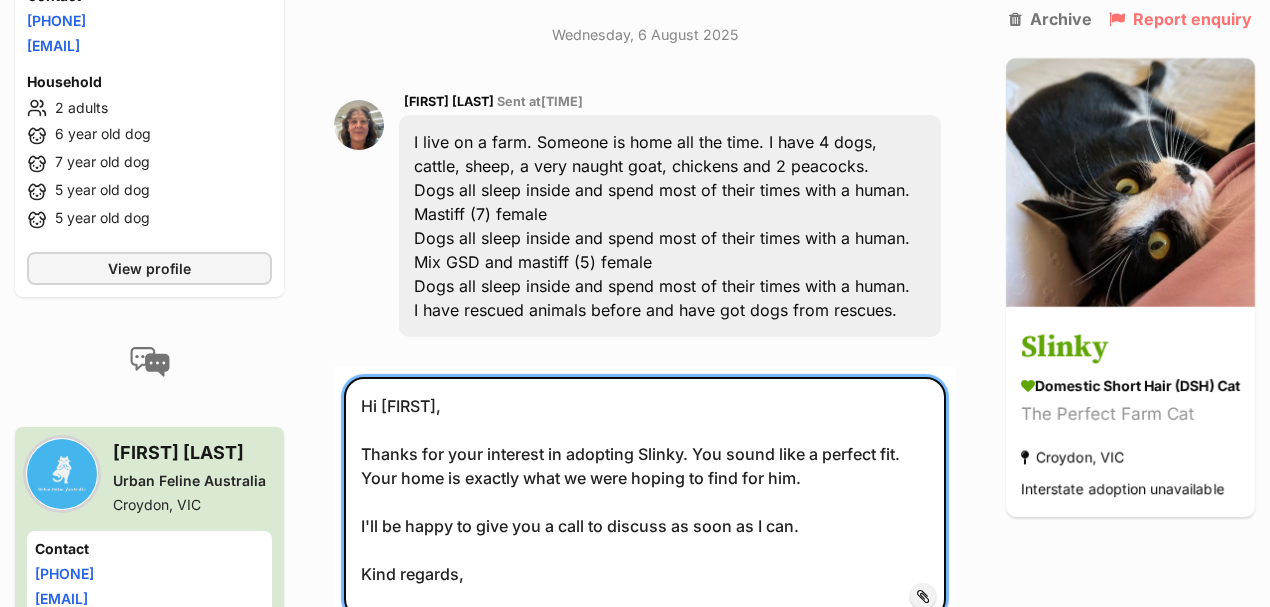 scroll, scrollTop: 555, scrollLeft: 0, axis: vertical 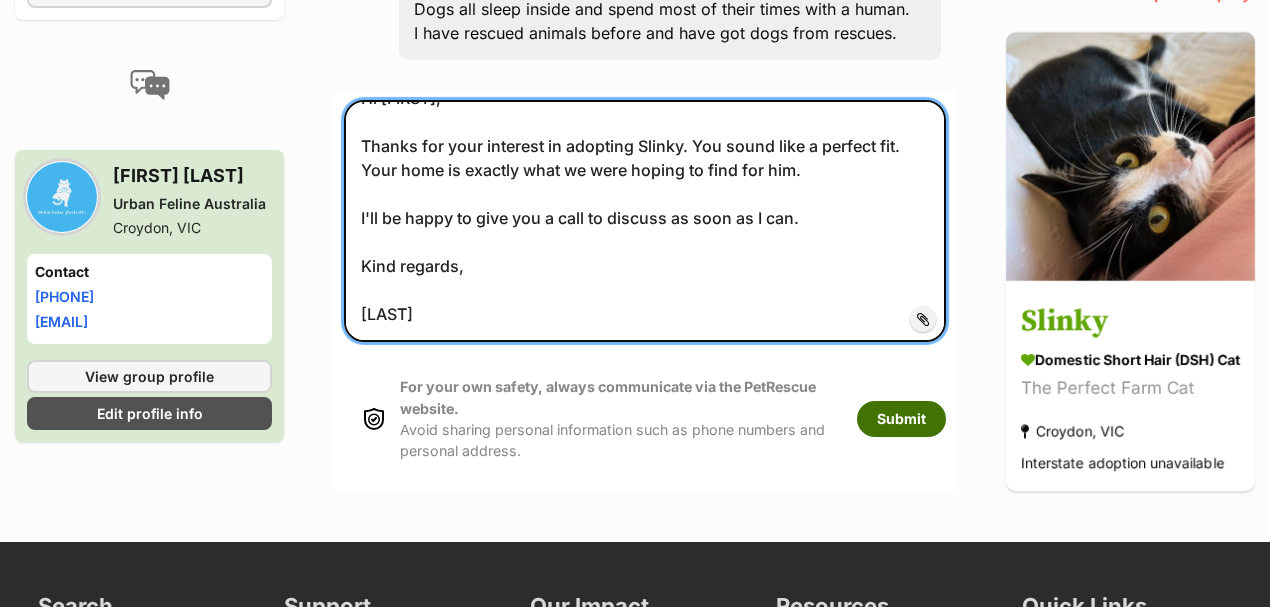 type on "Hi Vanessa,
Thanks for your interest in adopting Slinky. You sound like a perfect fit. Your home is exactly what we were hoping to find for him.
I'll be happy to give you a call to discuss as soon as I can.
Kind regards,
Daniel" 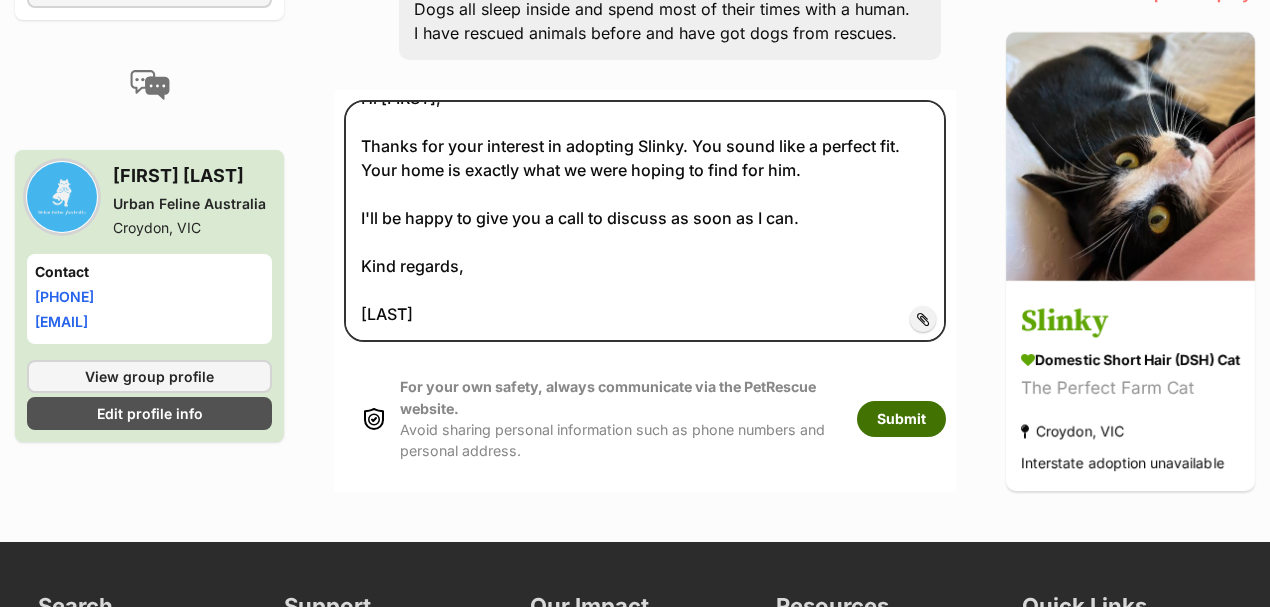 click on "Submit" at bounding box center (901, 419) 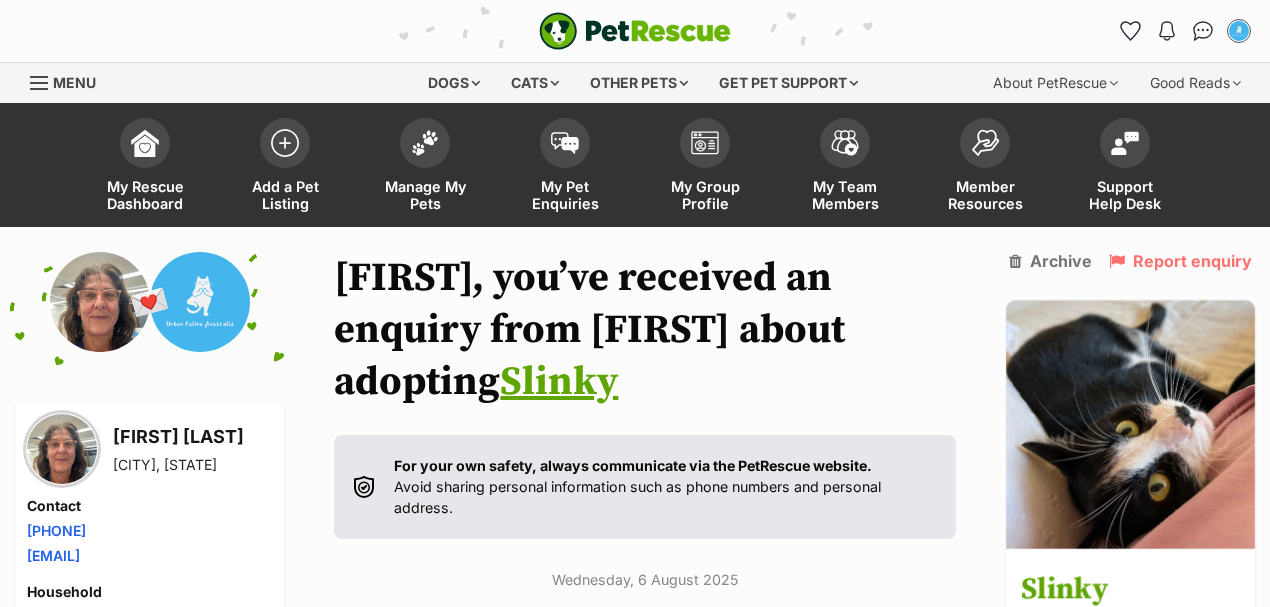 scroll, scrollTop: 660, scrollLeft: 0, axis: vertical 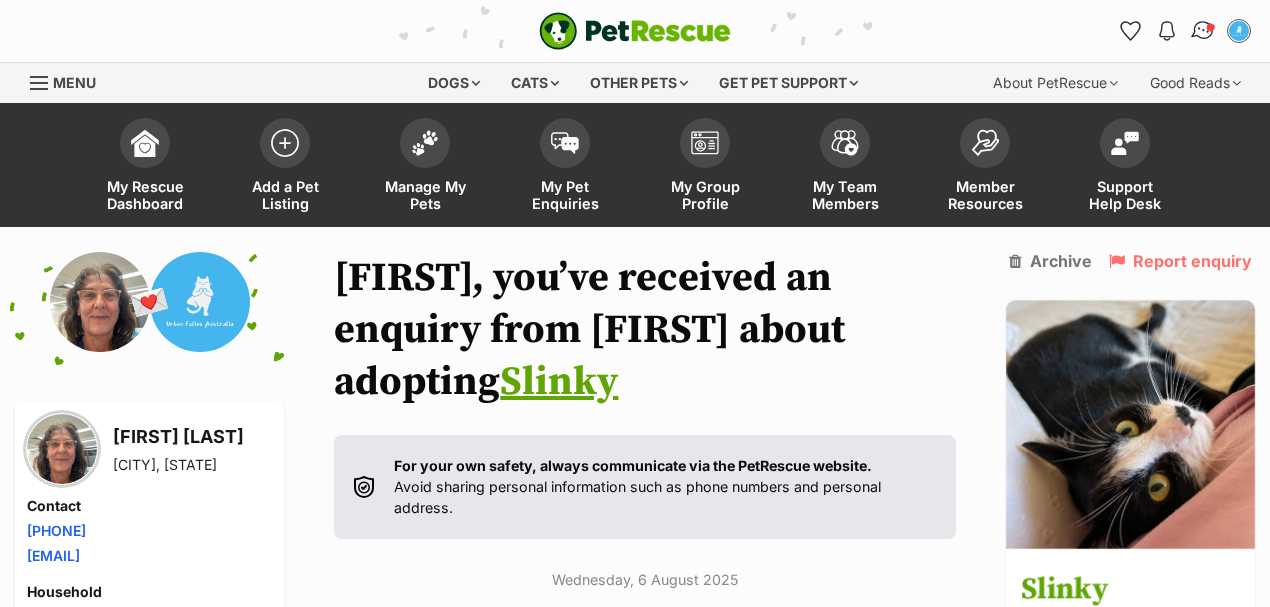 click at bounding box center (1202, 30) 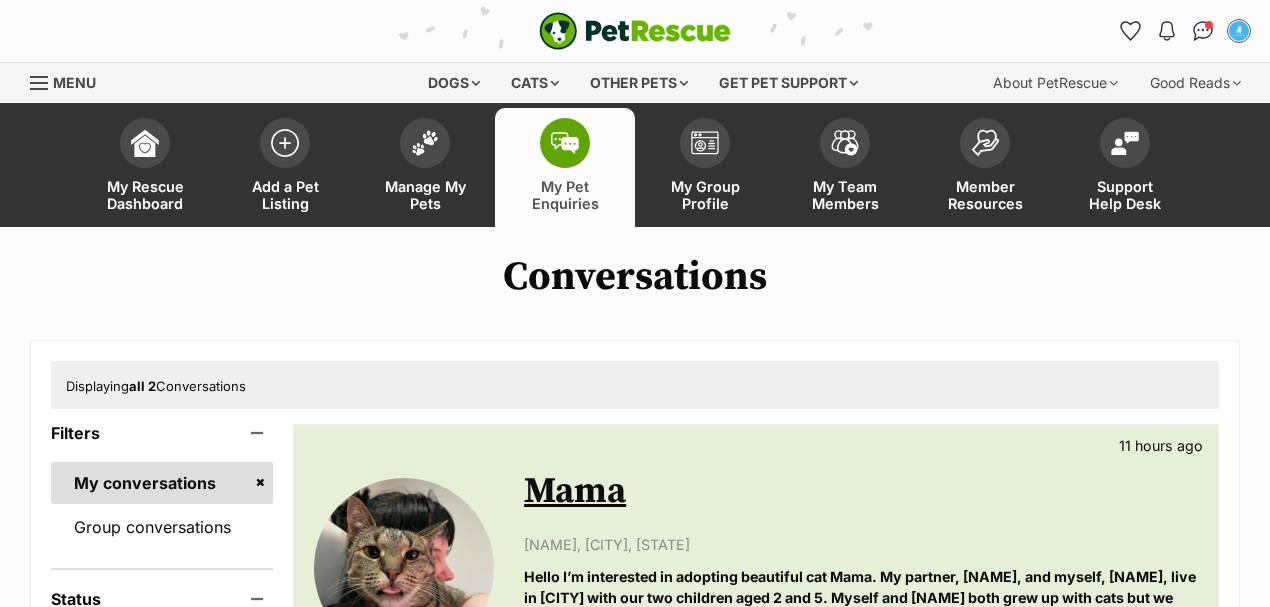 scroll, scrollTop: 0, scrollLeft: 0, axis: both 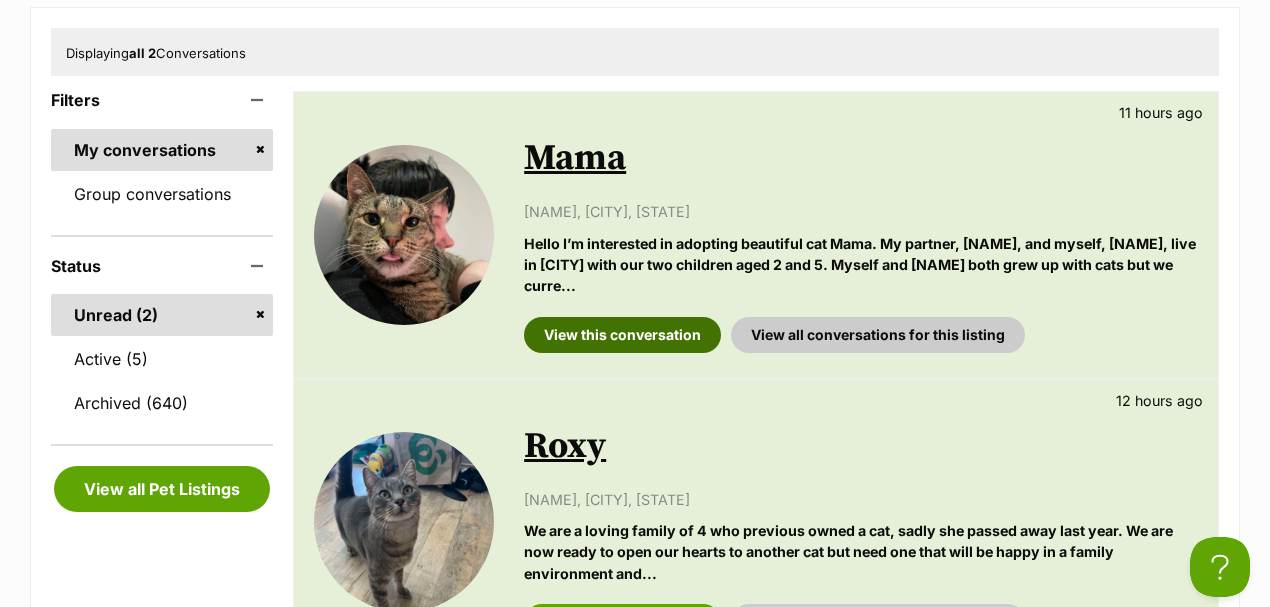 click on "View this conversation" at bounding box center (622, 335) 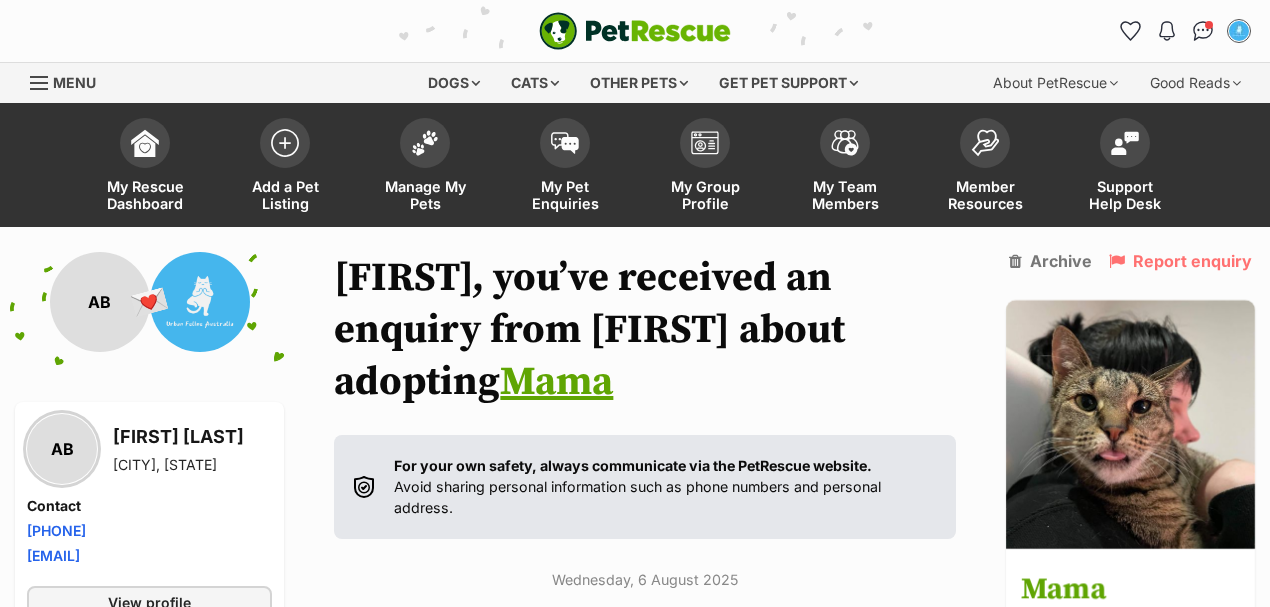scroll, scrollTop: 12, scrollLeft: 0, axis: vertical 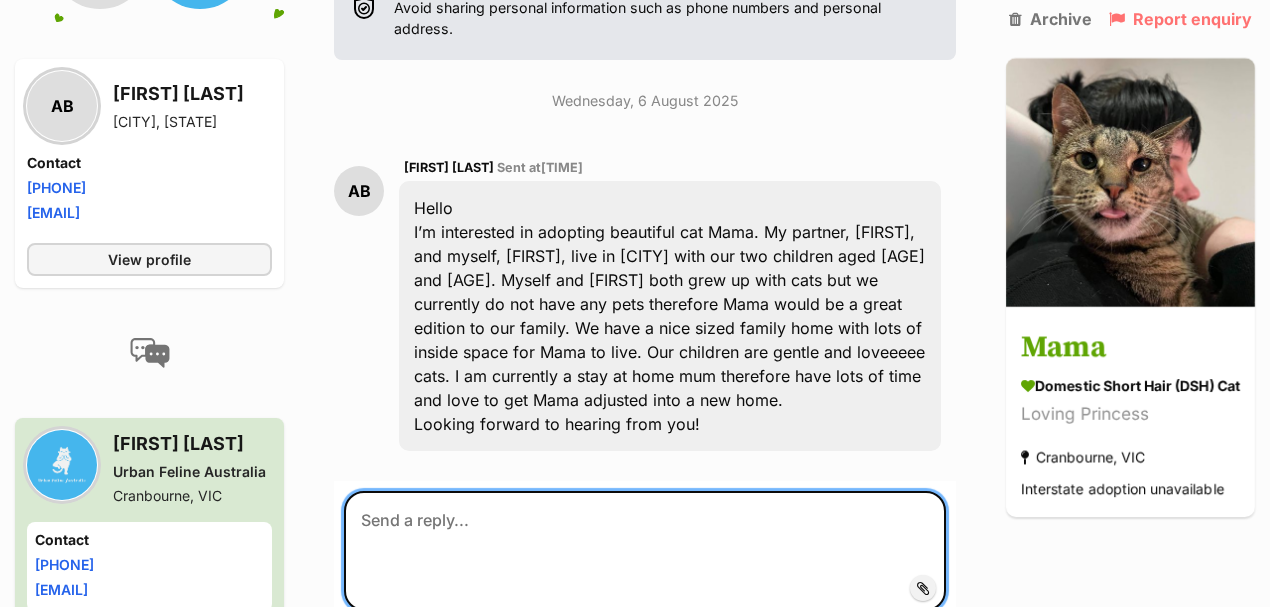 click at bounding box center (645, 551) 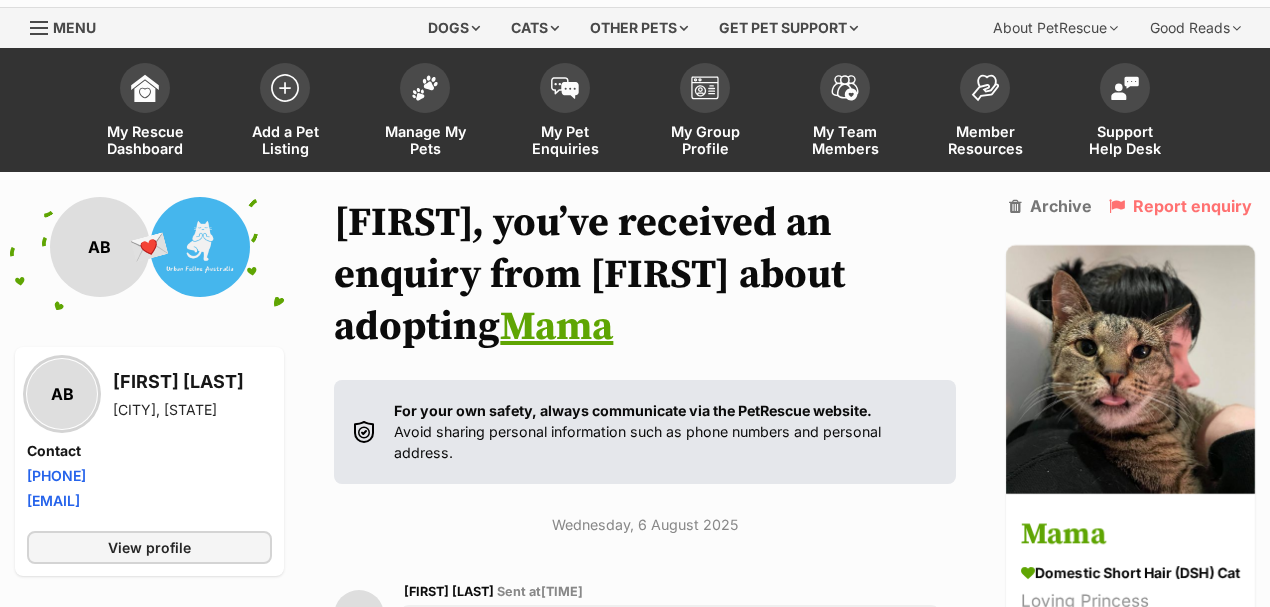 scroll, scrollTop: 0, scrollLeft: 0, axis: both 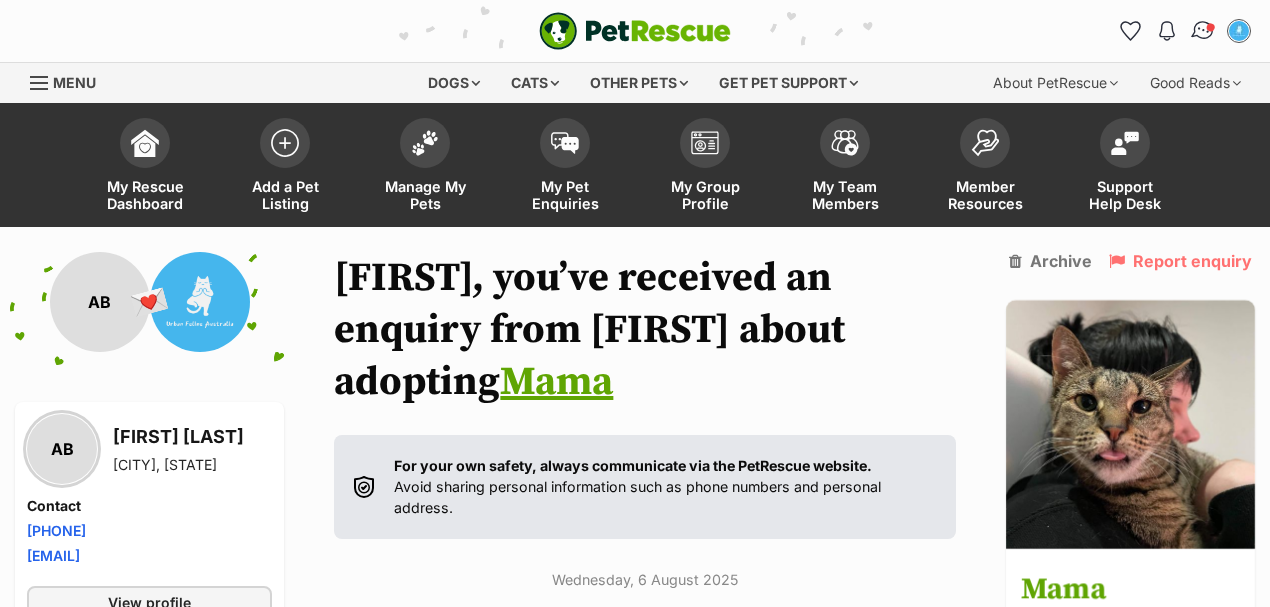 click at bounding box center (1203, 31) 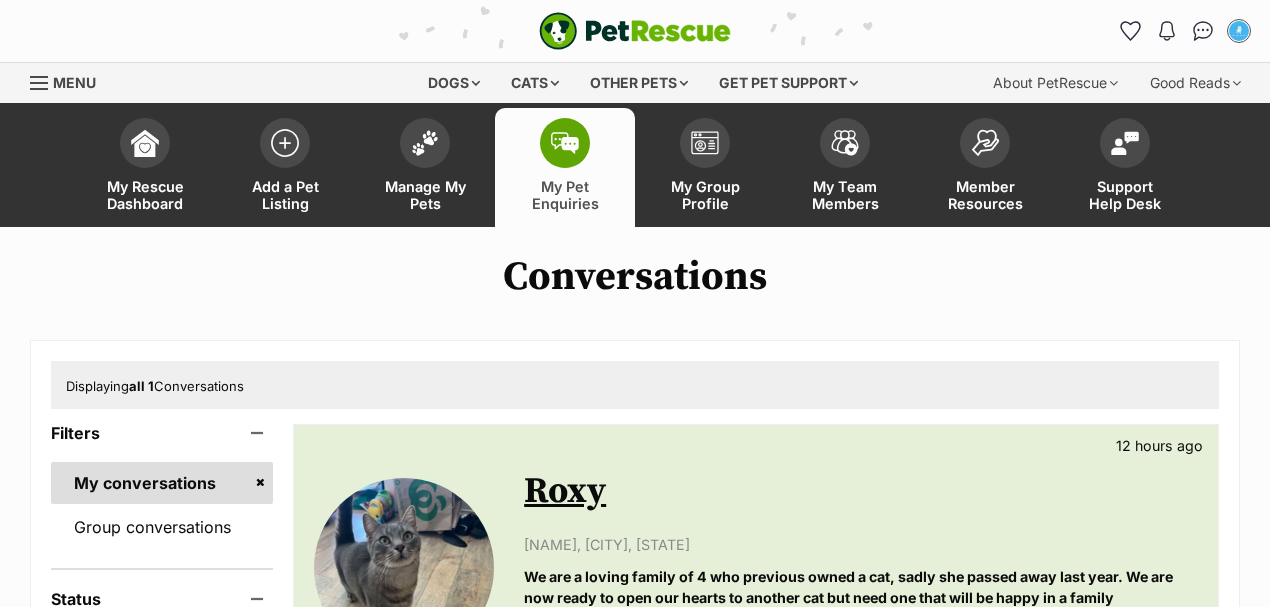 scroll, scrollTop: 252, scrollLeft: 0, axis: vertical 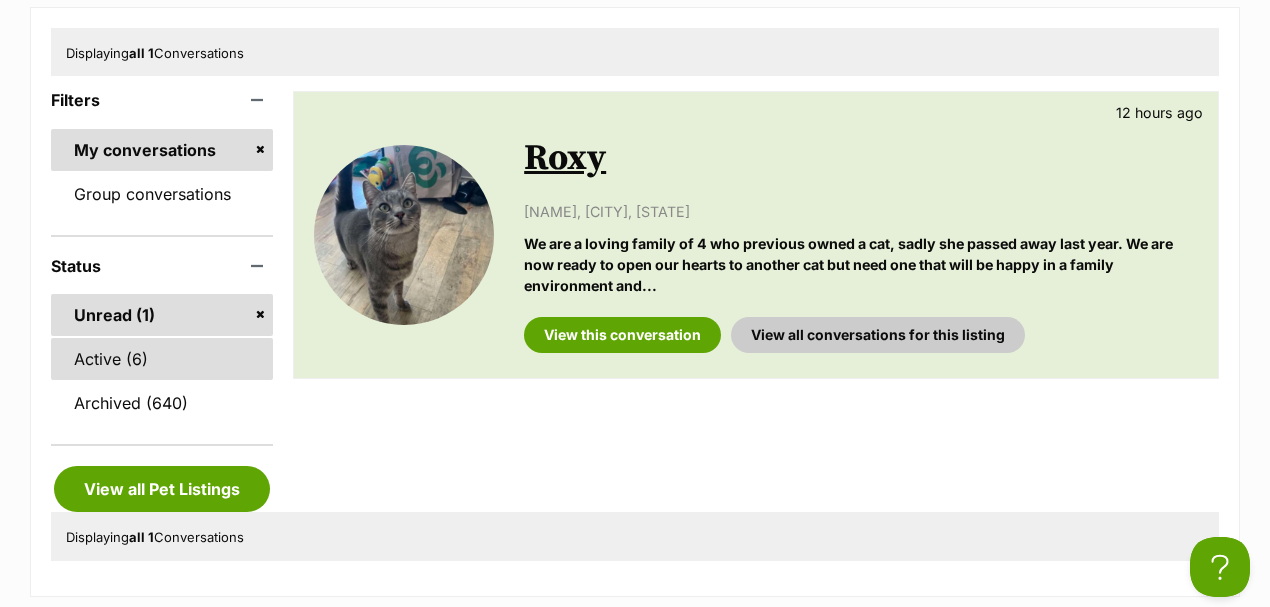 click on "Active (6)" at bounding box center [162, 359] 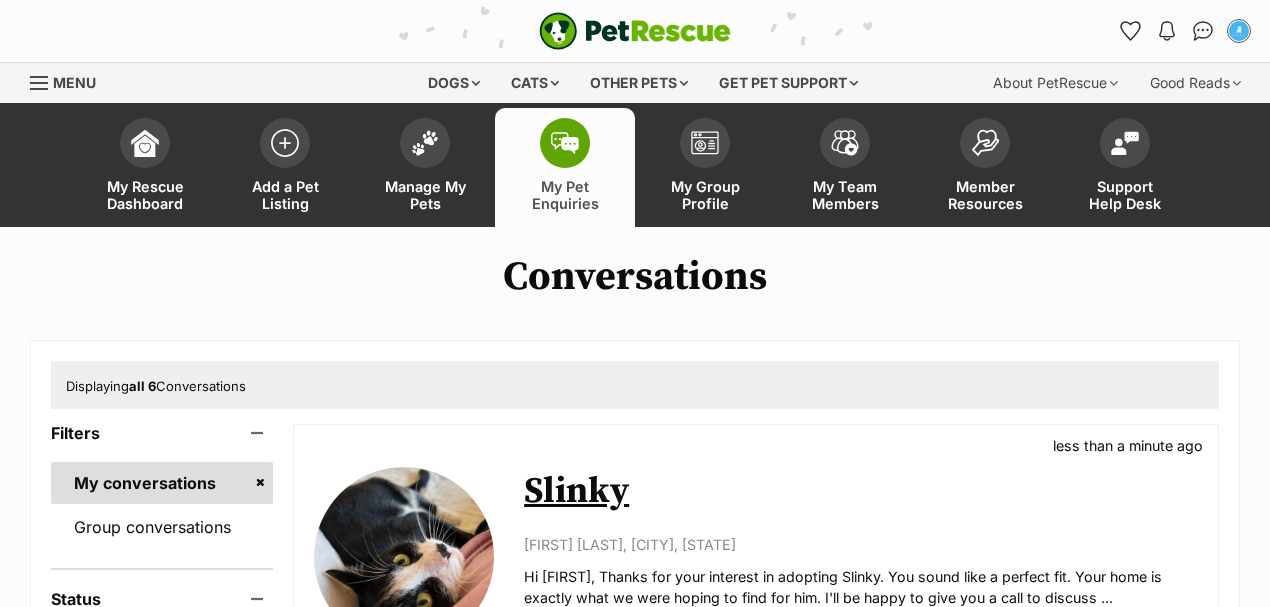 scroll, scrollTop: 0, scrollLeft: 0, axis: both 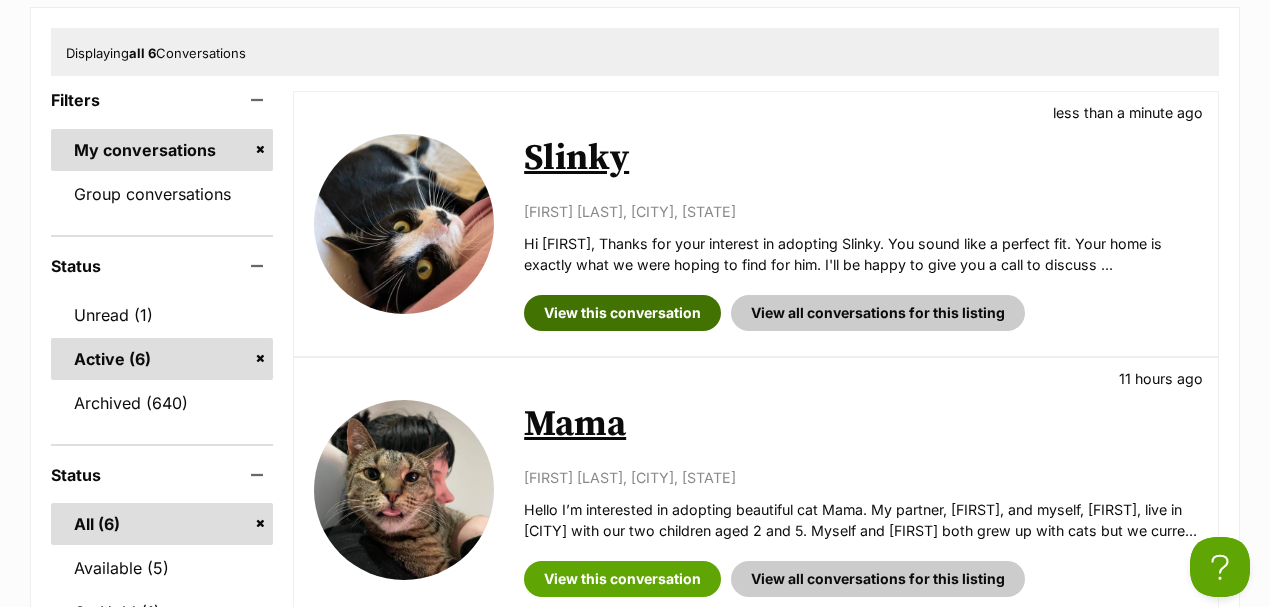 click on "View this conversation" at bounding box center (622, 313) 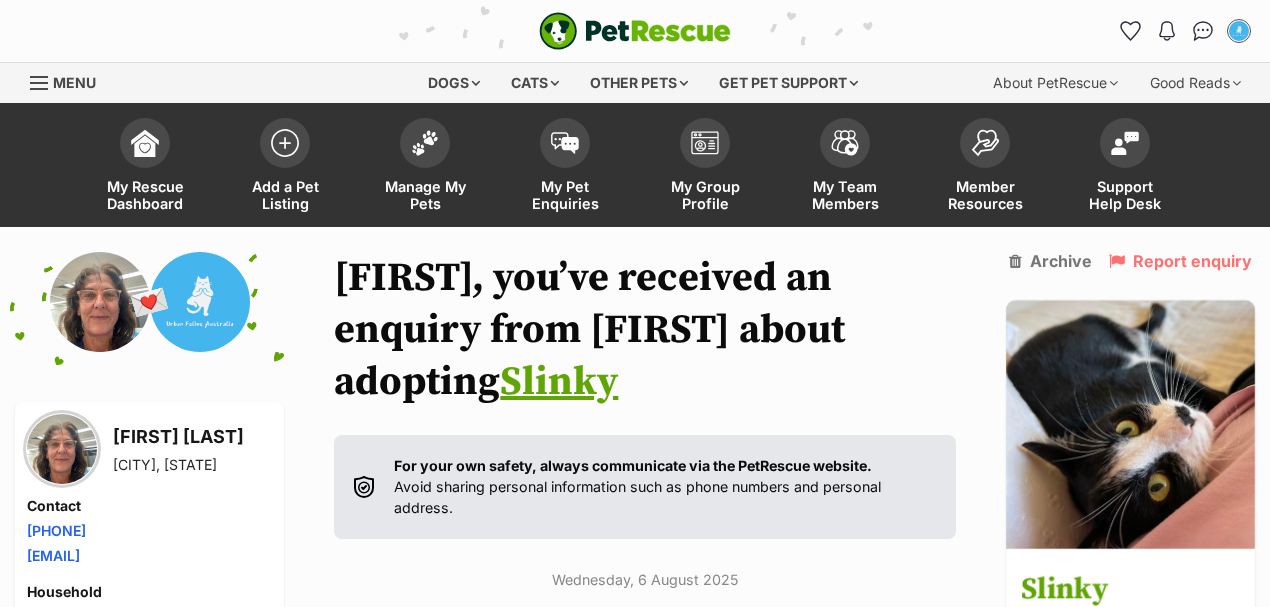 scroll, scrollTop: 66, scrollLeft: 0, axis: vertical 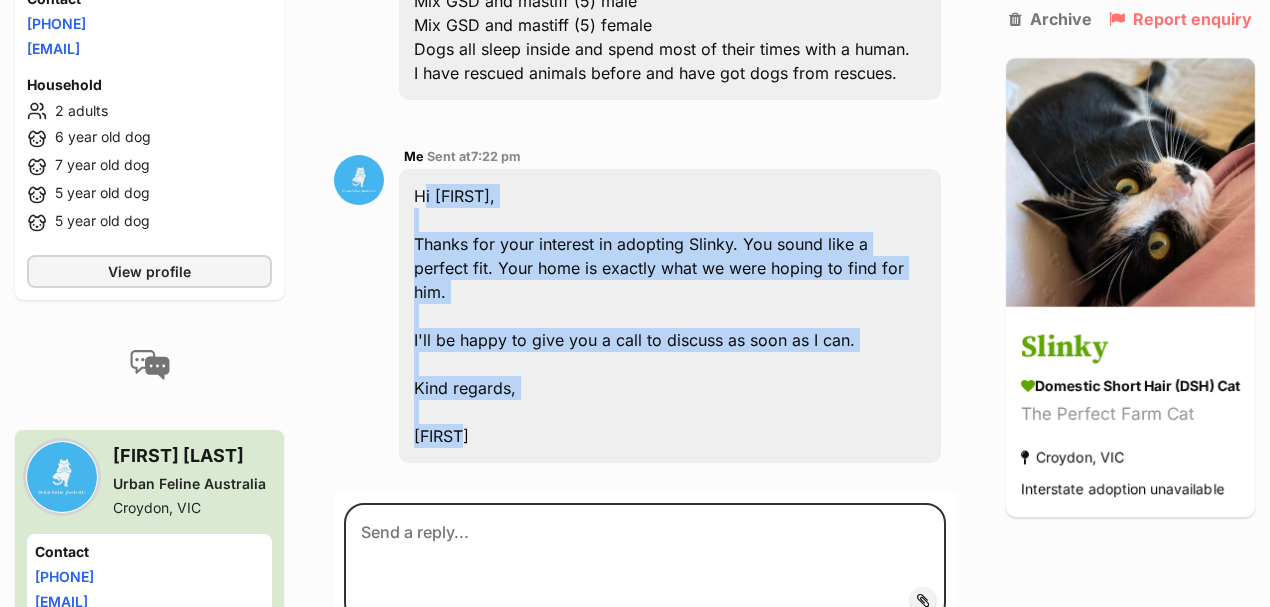 drag, startPoint x: 418, startPoint y: 197, endPoint x: 543, endPoint y: 435, distance: 268.82895 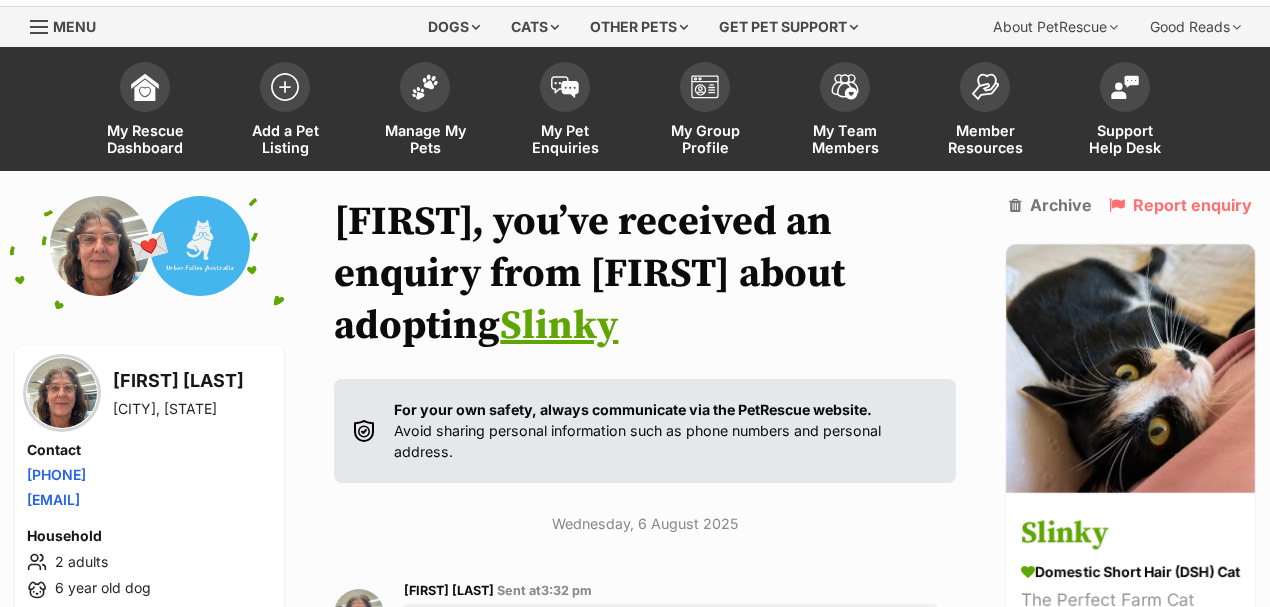 scroll, scrollTop: 0, scrollLeft: 0, axis: both 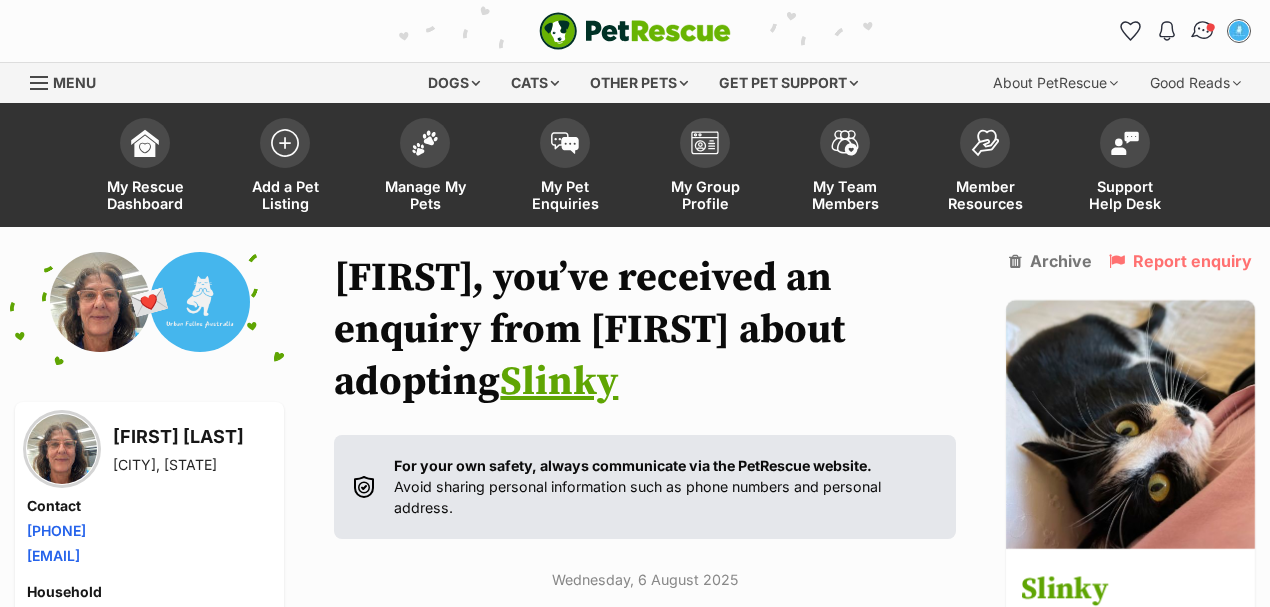click at bounding box center (1203, 31) 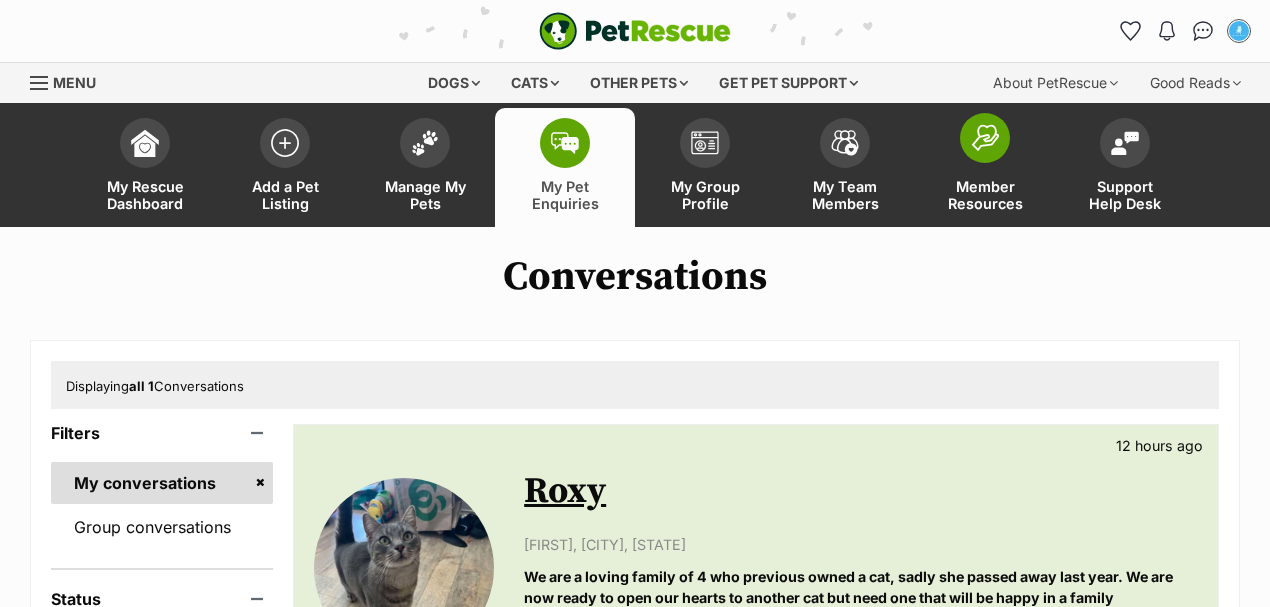 scroll, scrollTop: 0, scrollLeft: 0, axis: both 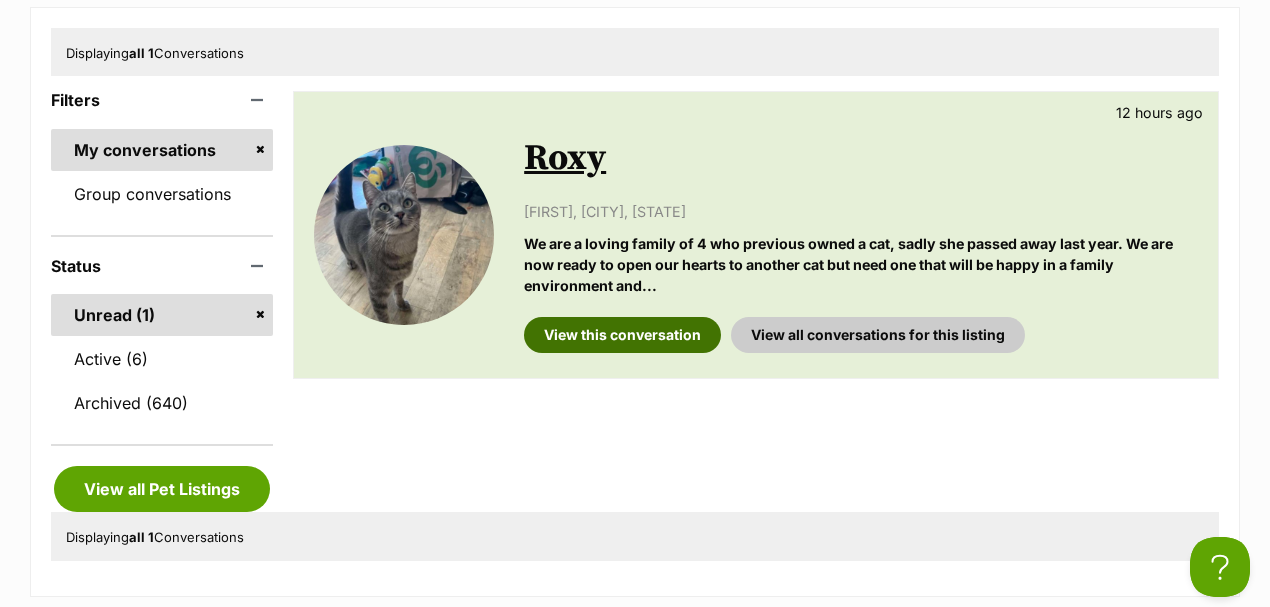 click on "View this conversation" at bounding box center (622, 335) 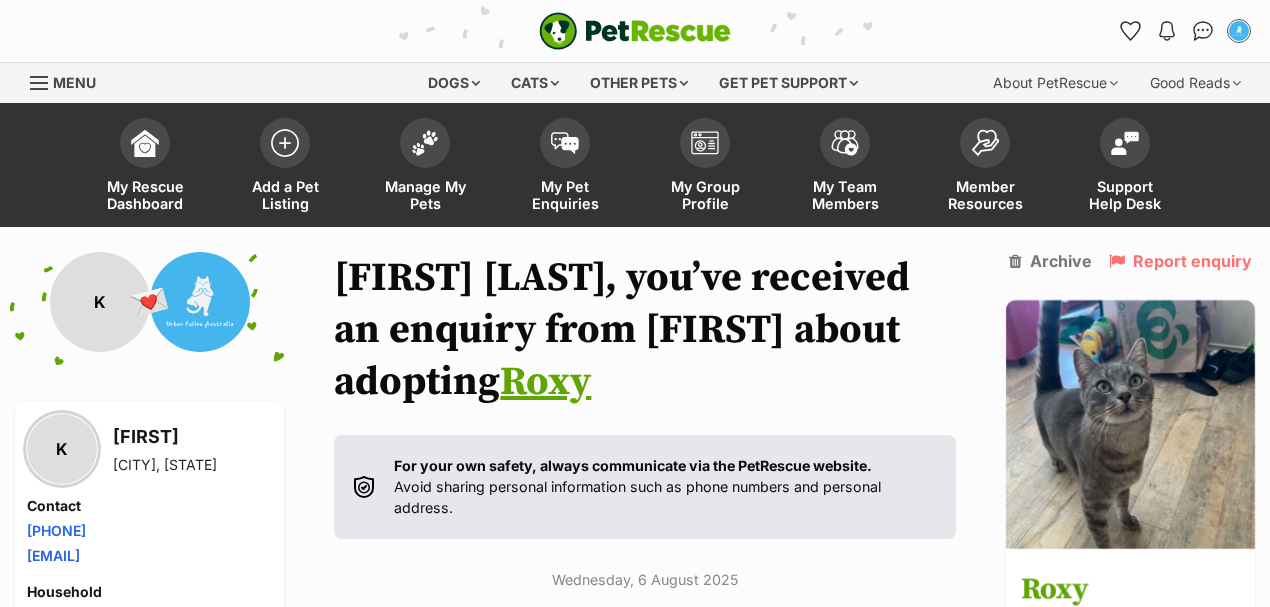 scroll, scrollTop: 5, scrollLeft: 0, axis: vertical 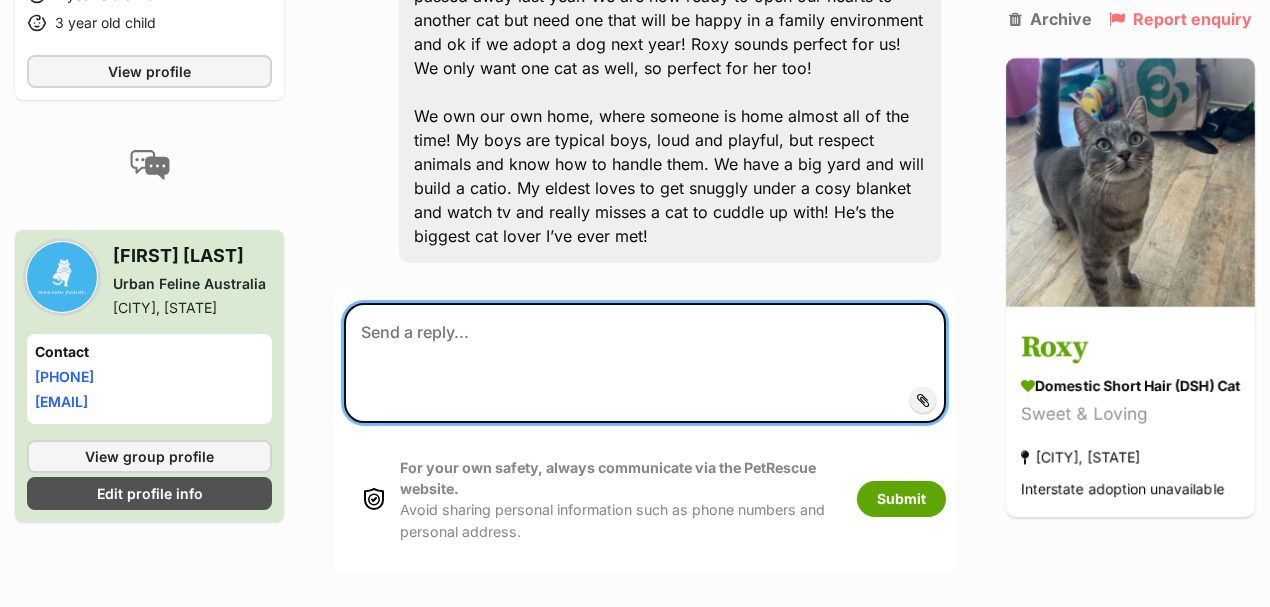 click at bounding box center [645, 363] 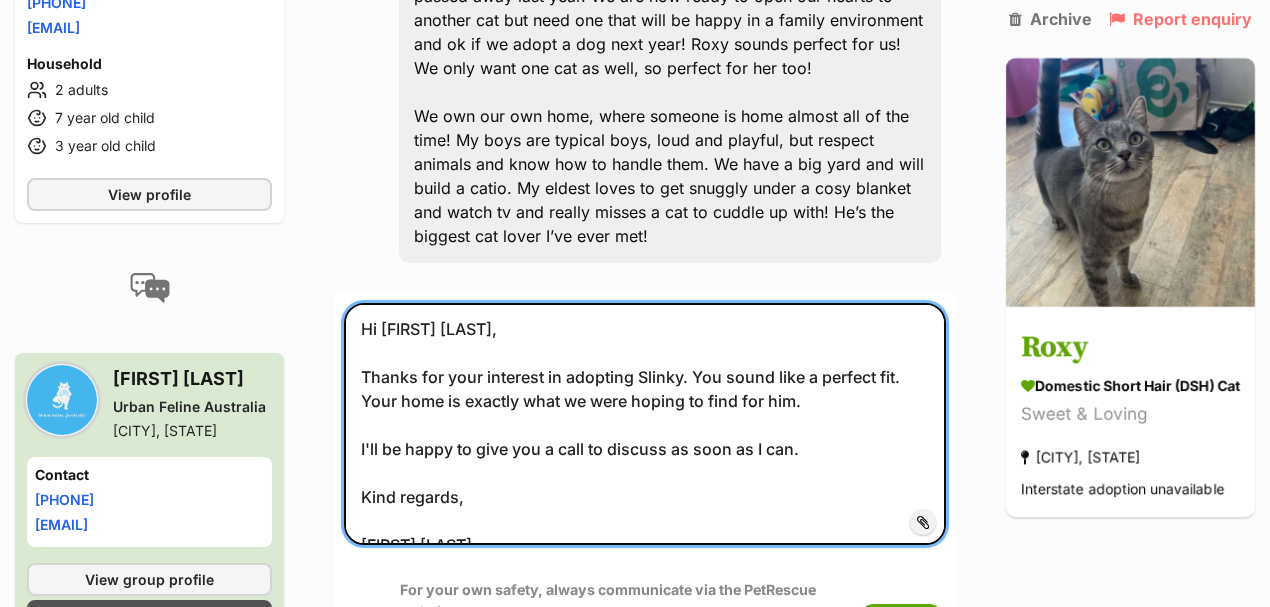 scroll, scrollTop: 0, scrollLeft: 0, axis: both 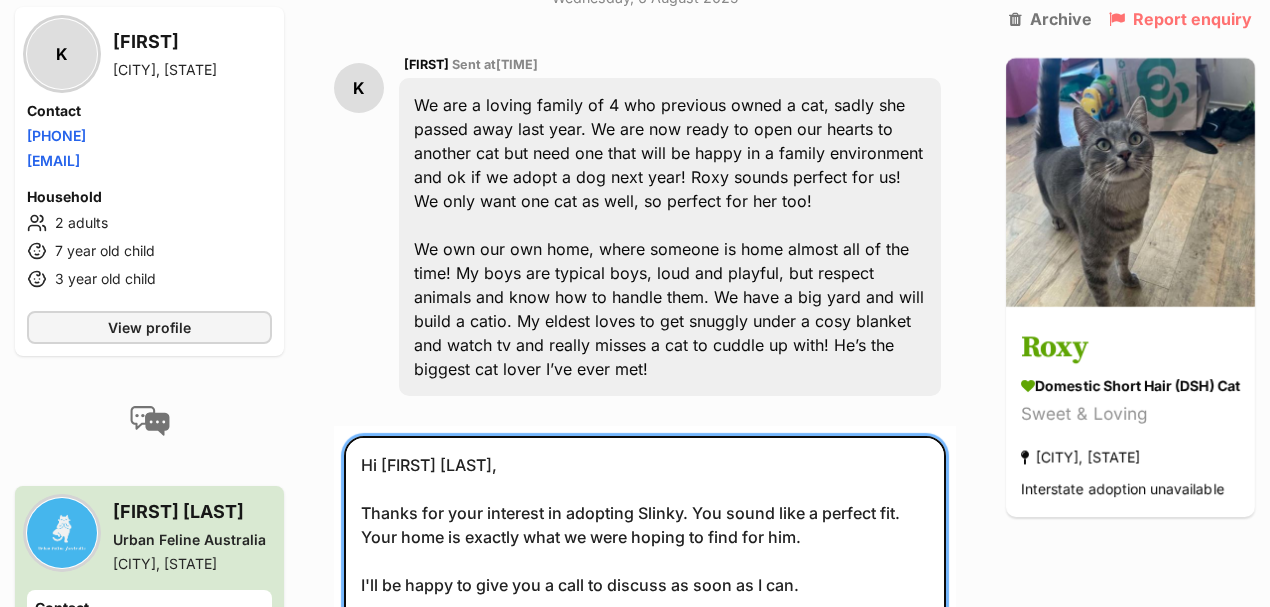 click on "Hi [FIRST] [LAST],
Thanks for your interest in adopting Slinky. You sound like a perfect fit. Your home is exactly what we were hoping to find for him.
I'll be happy to give you a call to discuss as soon as I can.
Kind regards,
[FIRST] [LAST]" at bounding box center (645, 557) 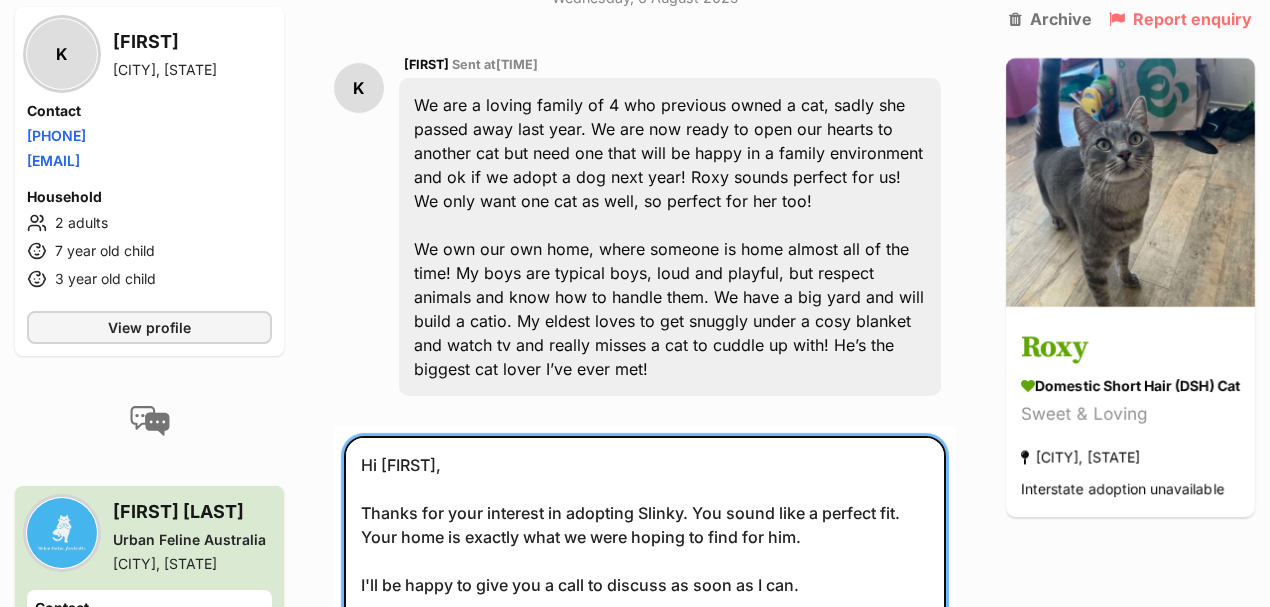 click on "Hi [FIRST],
Thanks for your interest in adopting Slinky. You sound like a perfect fit. Your home is exactly what we were hoping to find for him.
I'll be happy to give you a call to discuss as soon as I can.
Kind regards,
[FIRST] [LAST]" at bounding box center (645, 557) 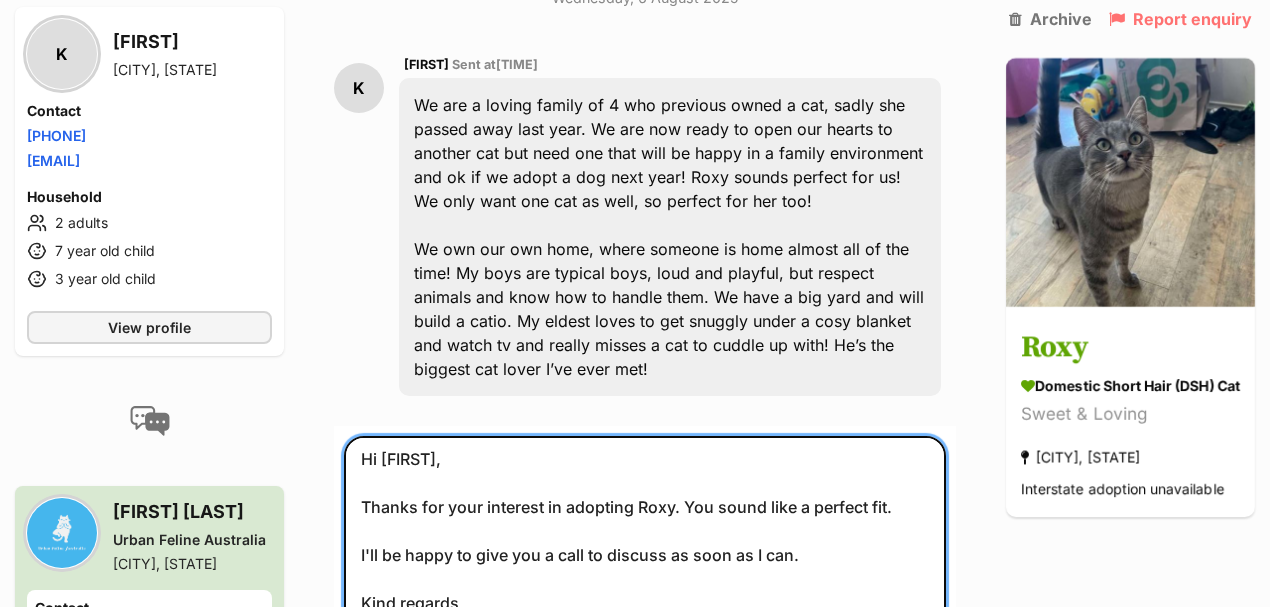 scroll, scrollTop: 7, scrollLeft: 0, axis: vertical 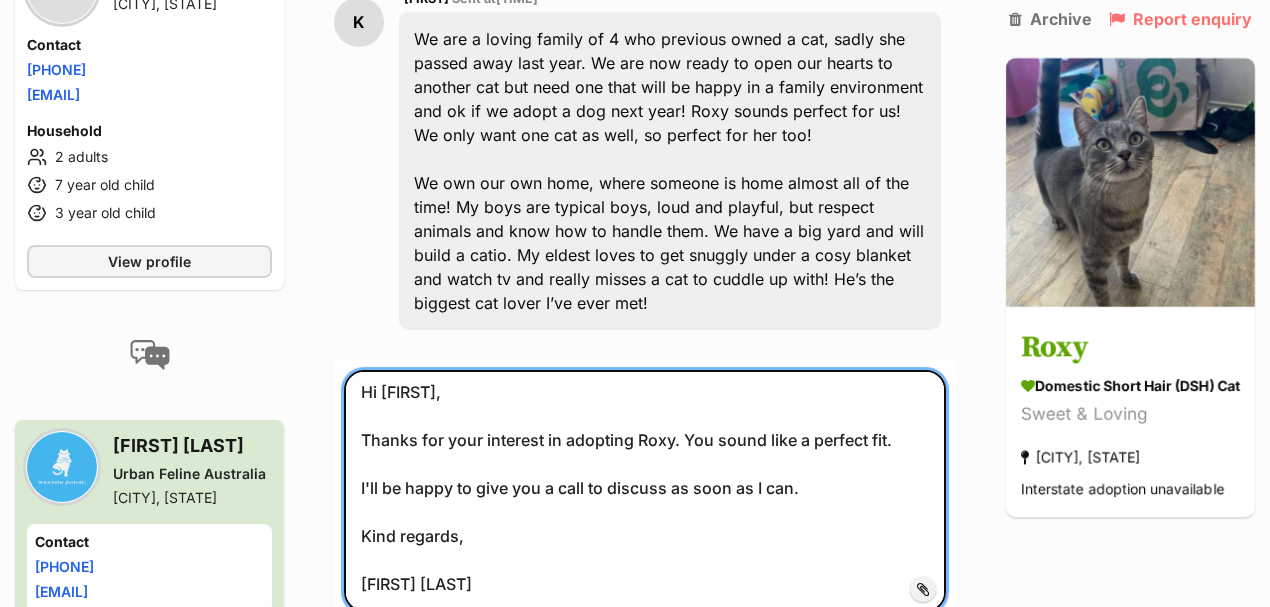 click on "Hi [FIRST],
Thanks for your interest in adopting Roxy. You sound like a perfect fit.
I'll be happy to give you a call to discuss as soon as I can.
Kind regards,
[FIRST] [LAST]" at bounding box center [645, 491] 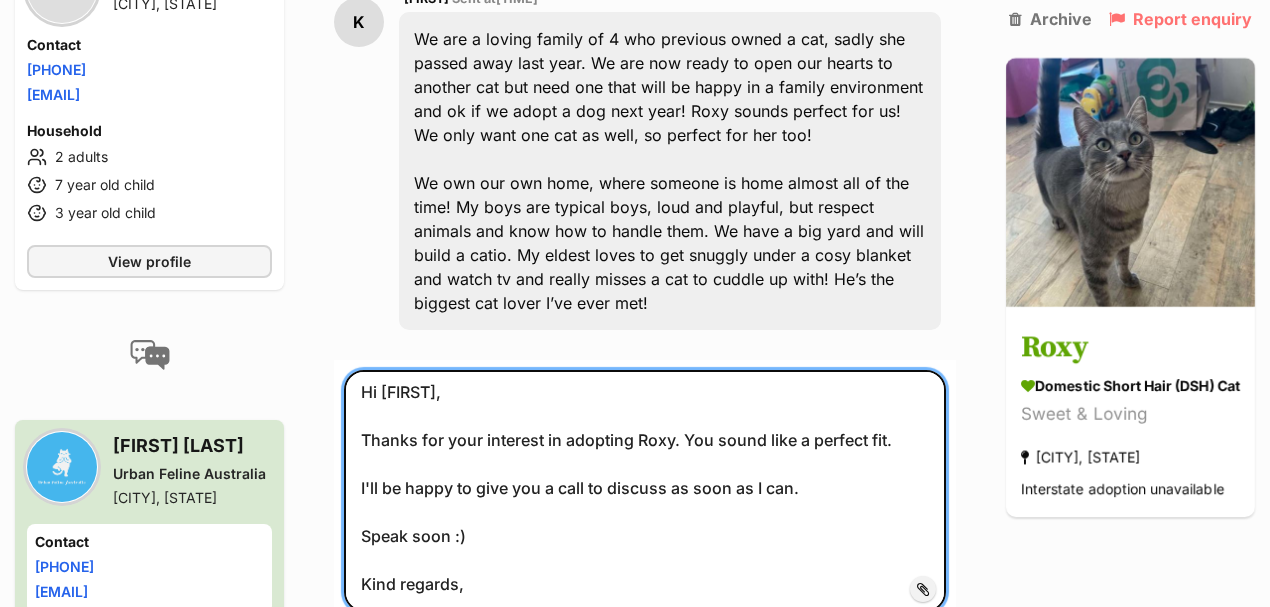scroll, scrollTop: 879, scrollLeft: 0, axis: vertical 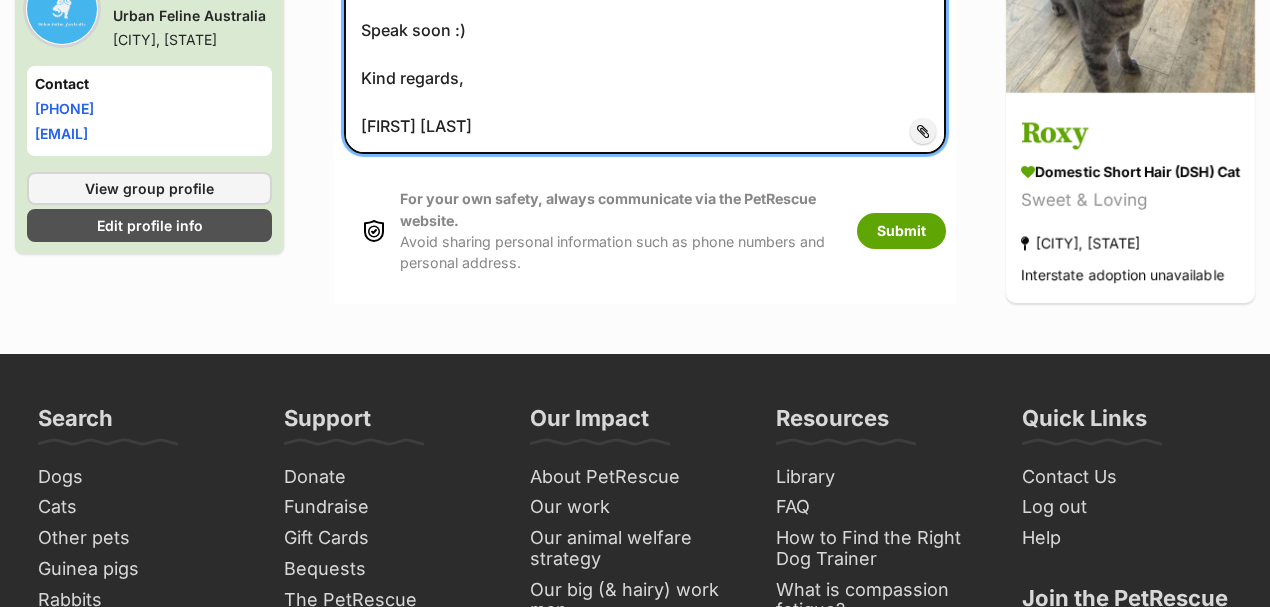 drag, startPoint x: 368, startPoint y: 420, endPoint x: 582, endPoint y: 621, distance: 293.59326 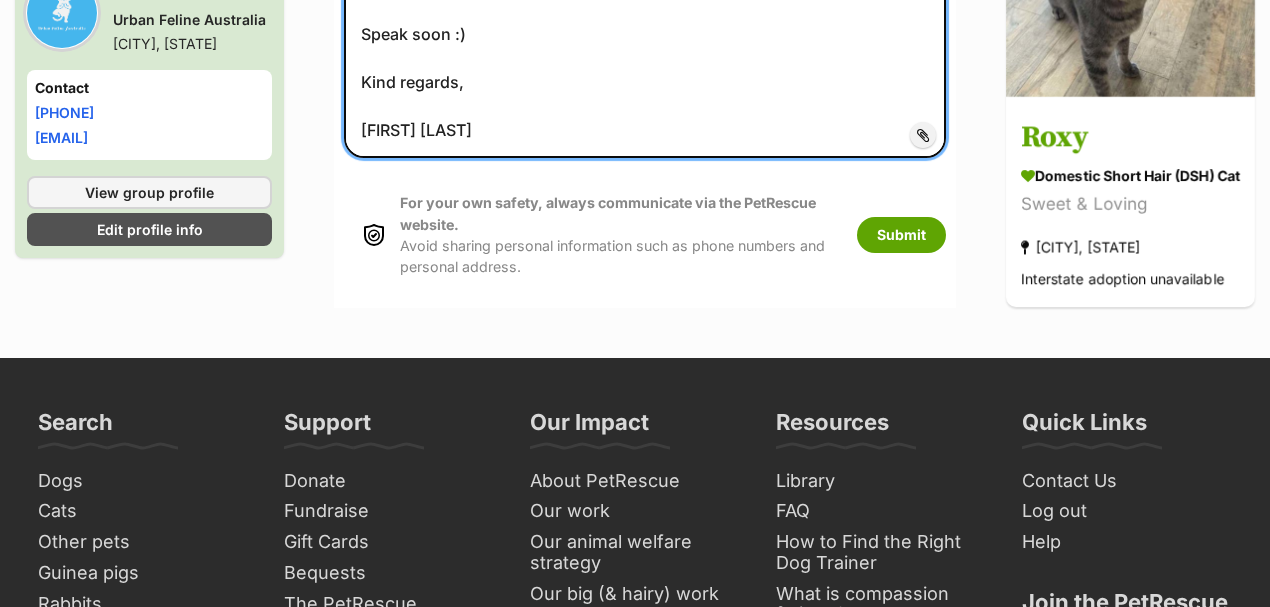 scroll, scrollTop: 992, scrollLeft: 0, axis: vertical 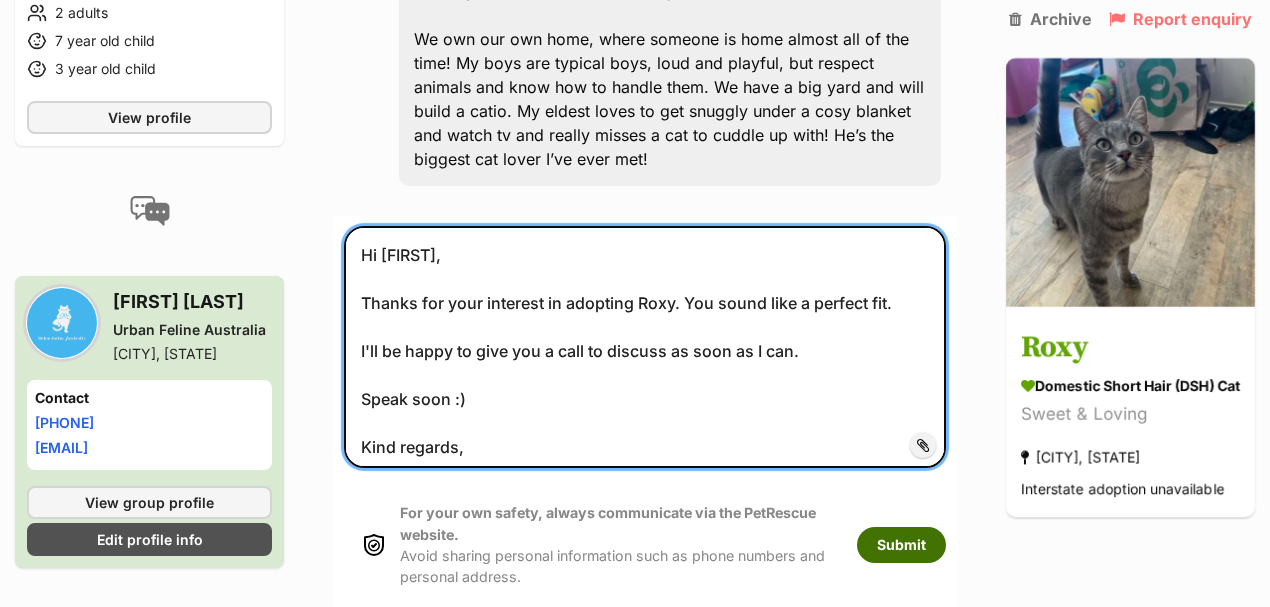 type on "Hi [FIRST],
Thanks for your interest in adopting Roxy. You sound like a perfect fit.
I'll be happy to give you a call to discuss as soon as I can.
Speak soon :)
Kind regards,
[FIRST] [LAST]" 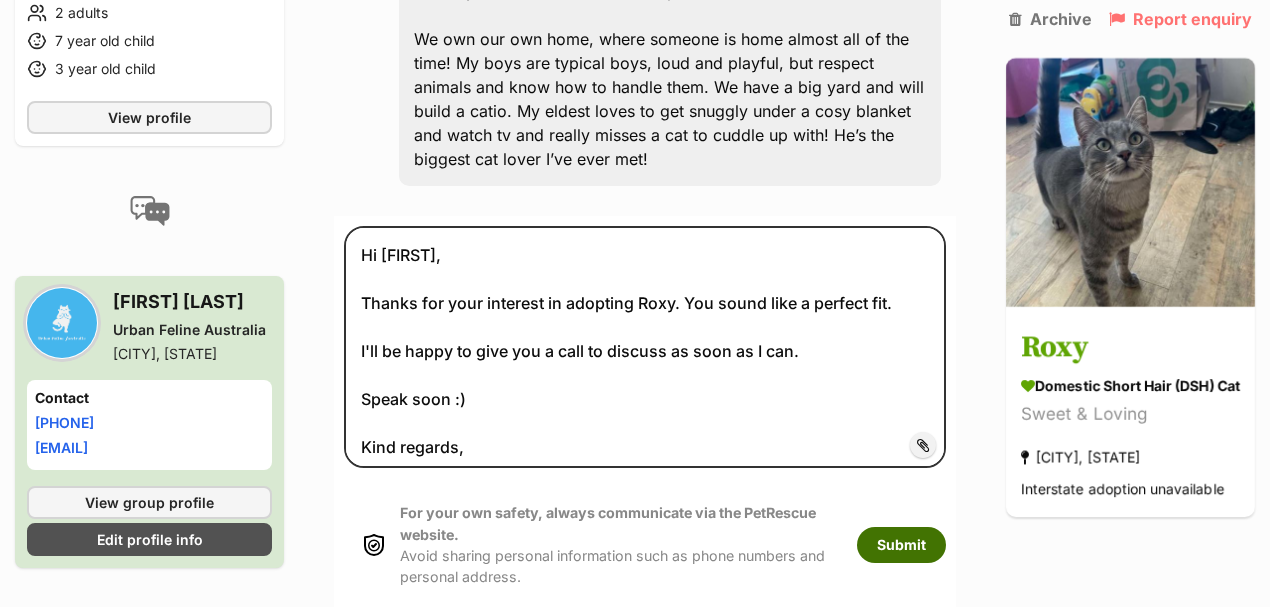click on "Submit" at bounding box center (901, 545) 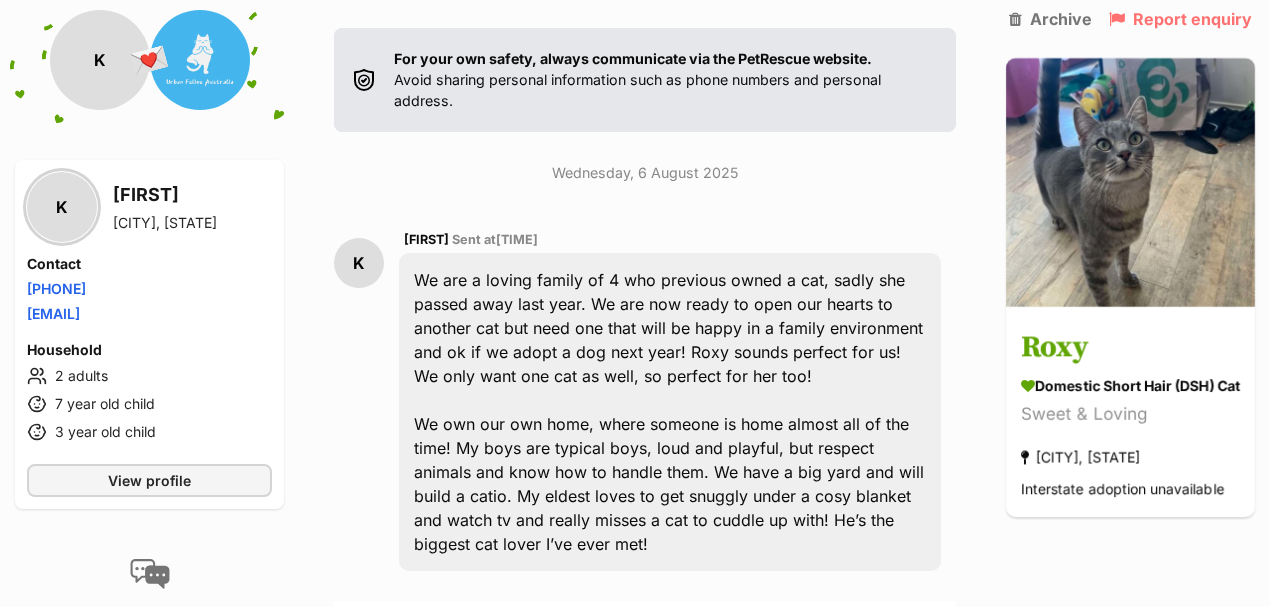 scroll, scrollTop: 392, scrollLeft: 0, axis: vertical 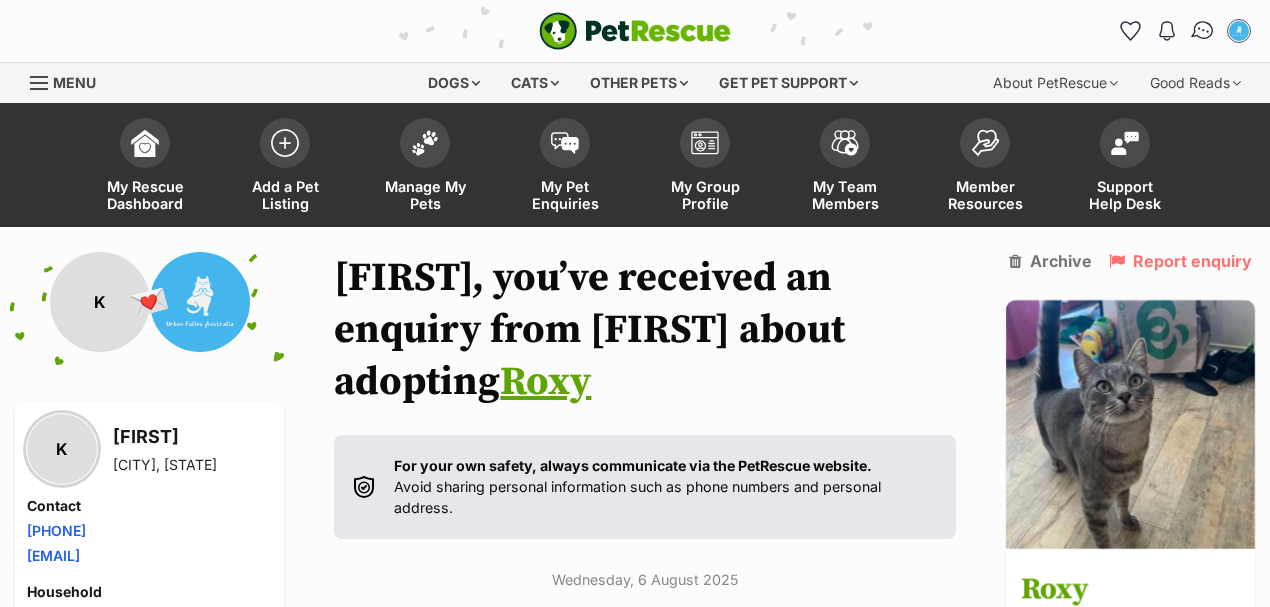 click at bounding box center (1203, 31) 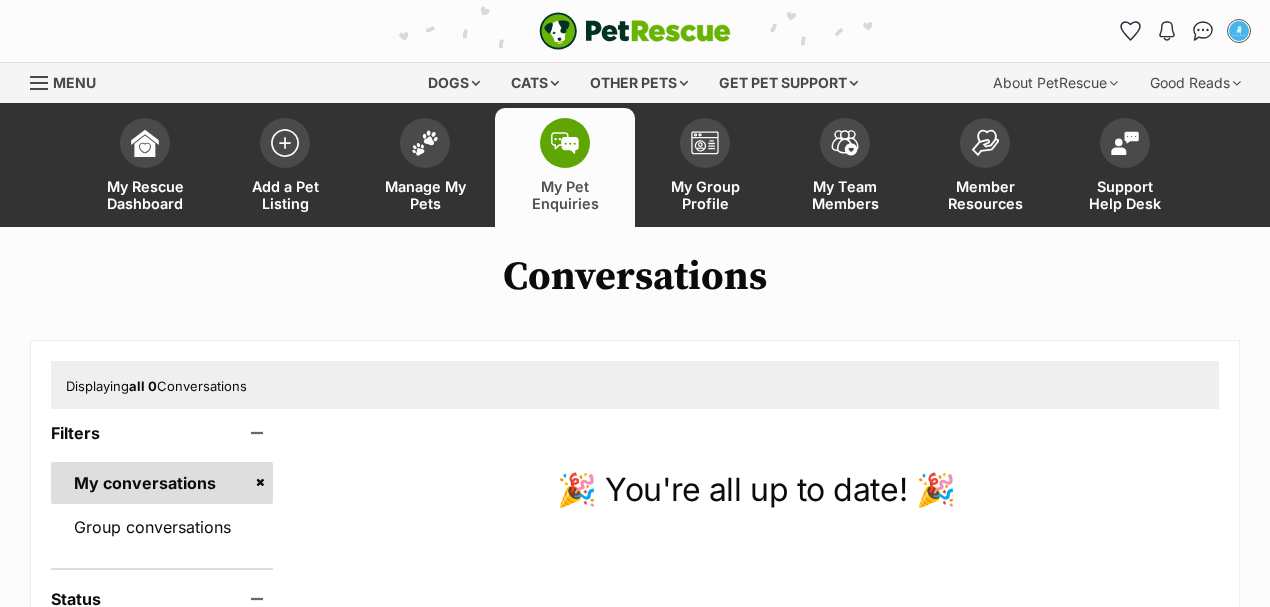 scroll, scrollTop: 0, scrollLeft: 0, axis: both 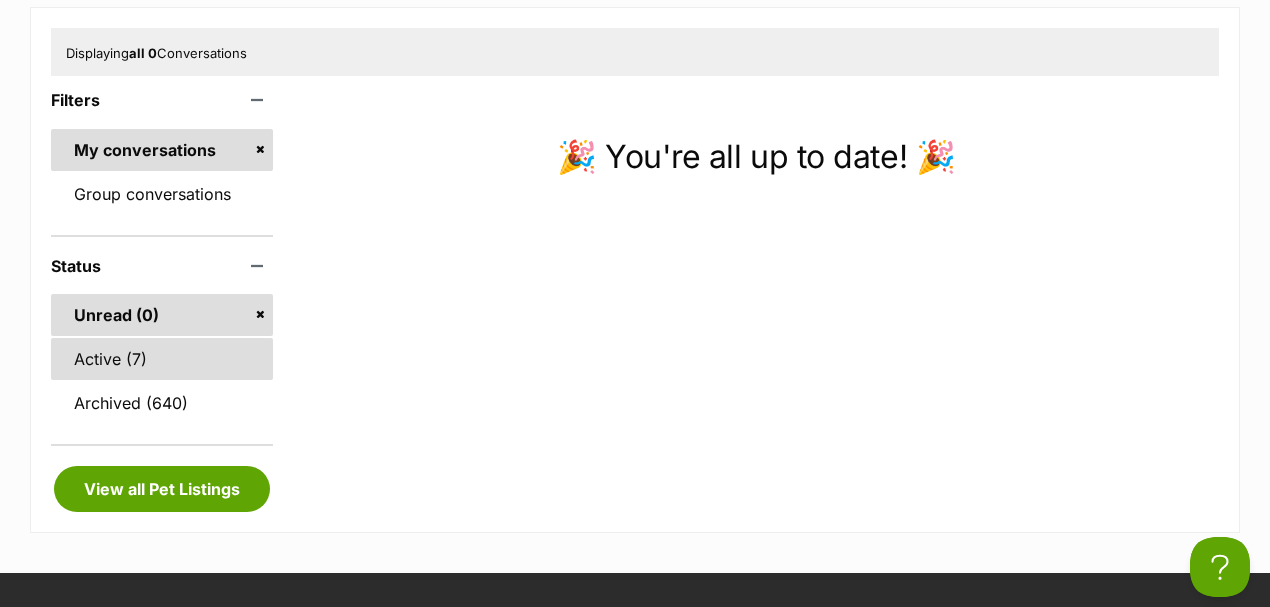 click on "Active (7)" at bounding box center (162, 359) 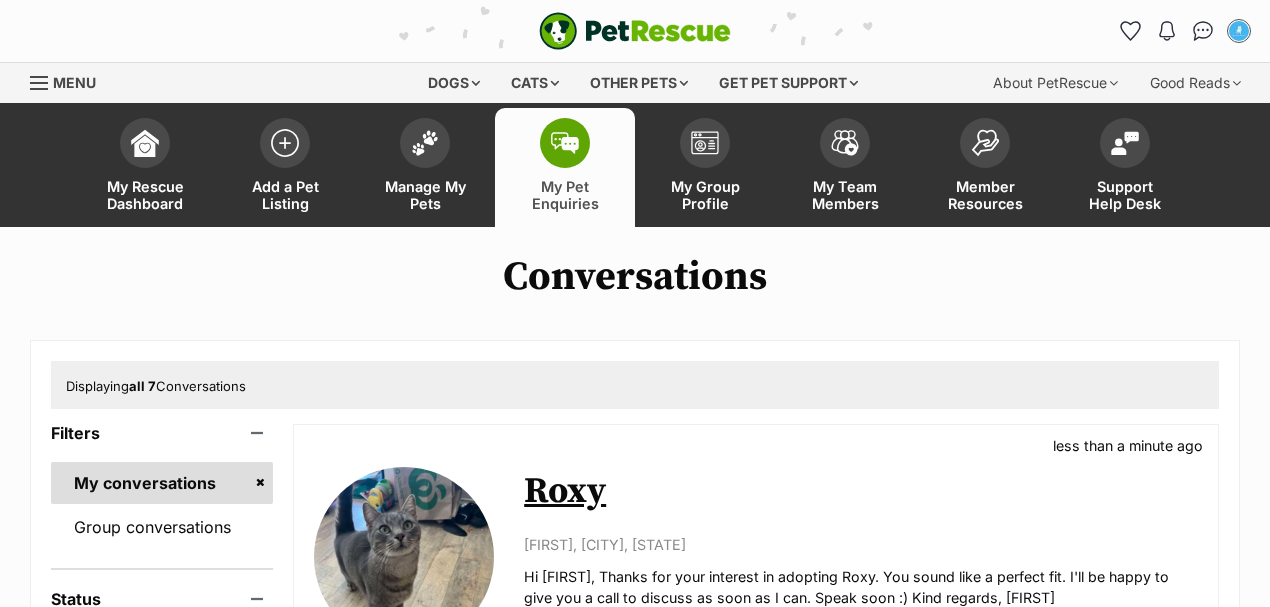 scroll, scrollTop: 0, scrollLeft: 0, axis: both 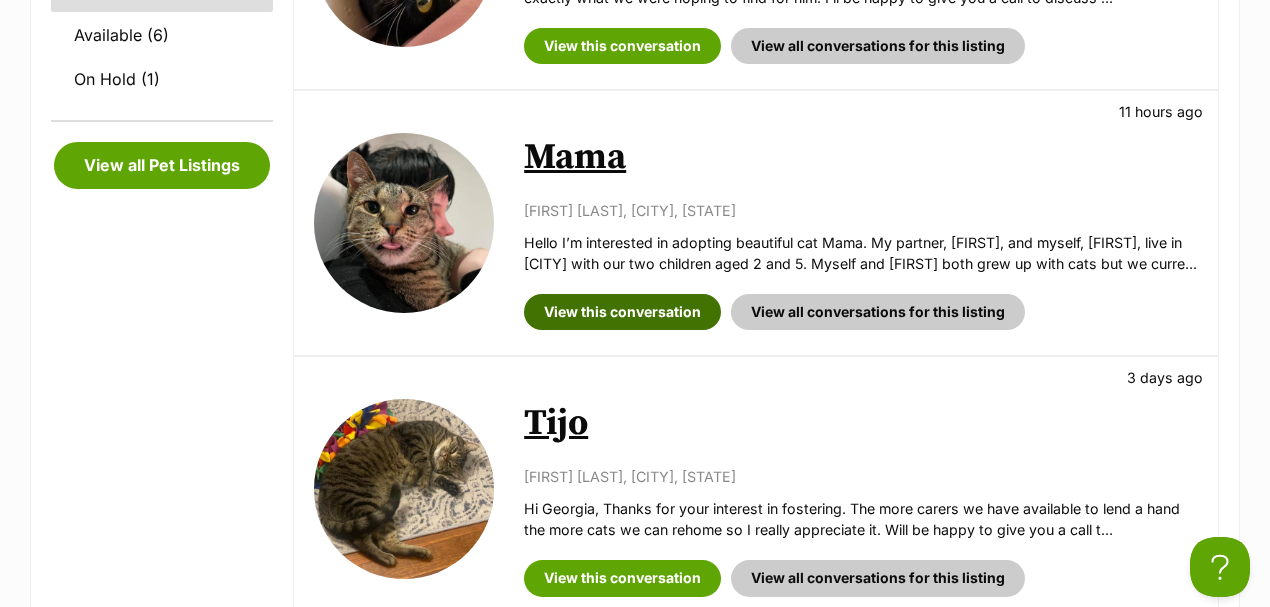 click on "View this conversation" at bounding box center (622, 312) 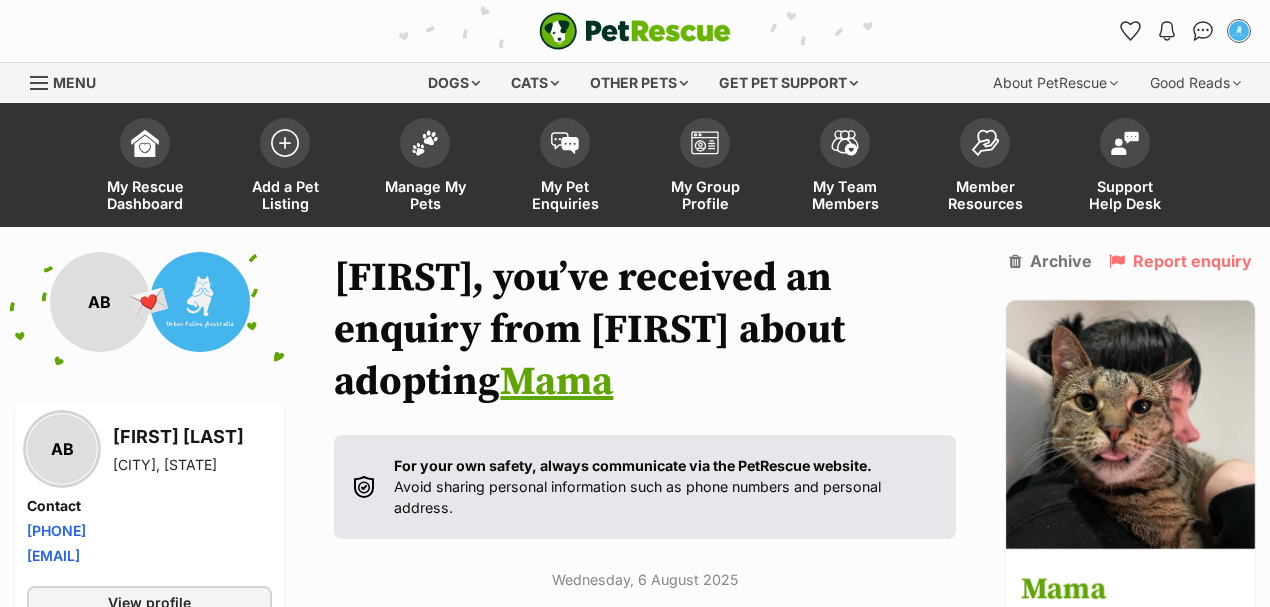 scroll, scrollTop: 68, scrollLeft: 0, axis: vertical 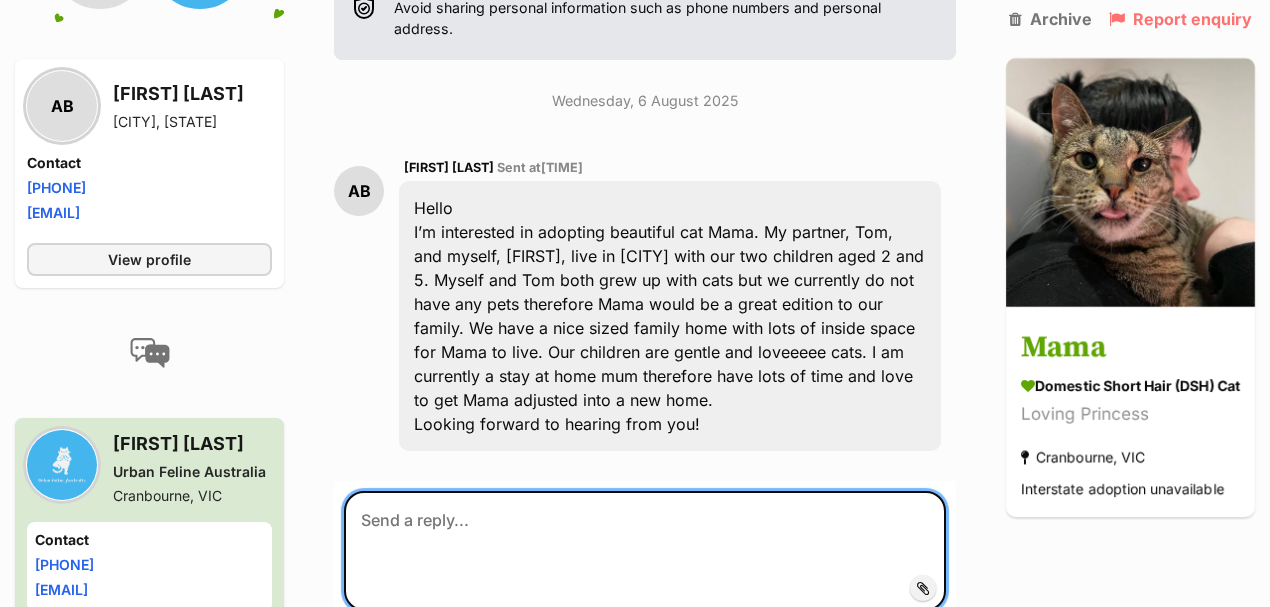click at bounding box center (645, 551) 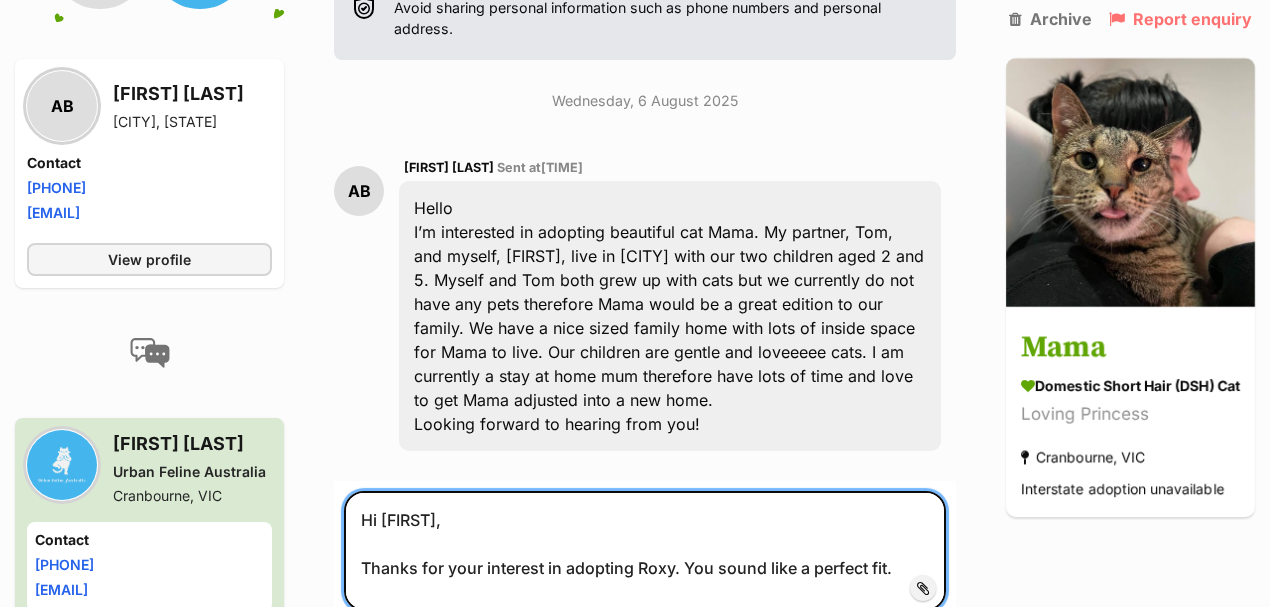 scroll, scrollTop: 38, scrollLeft: 0, axis: vertical 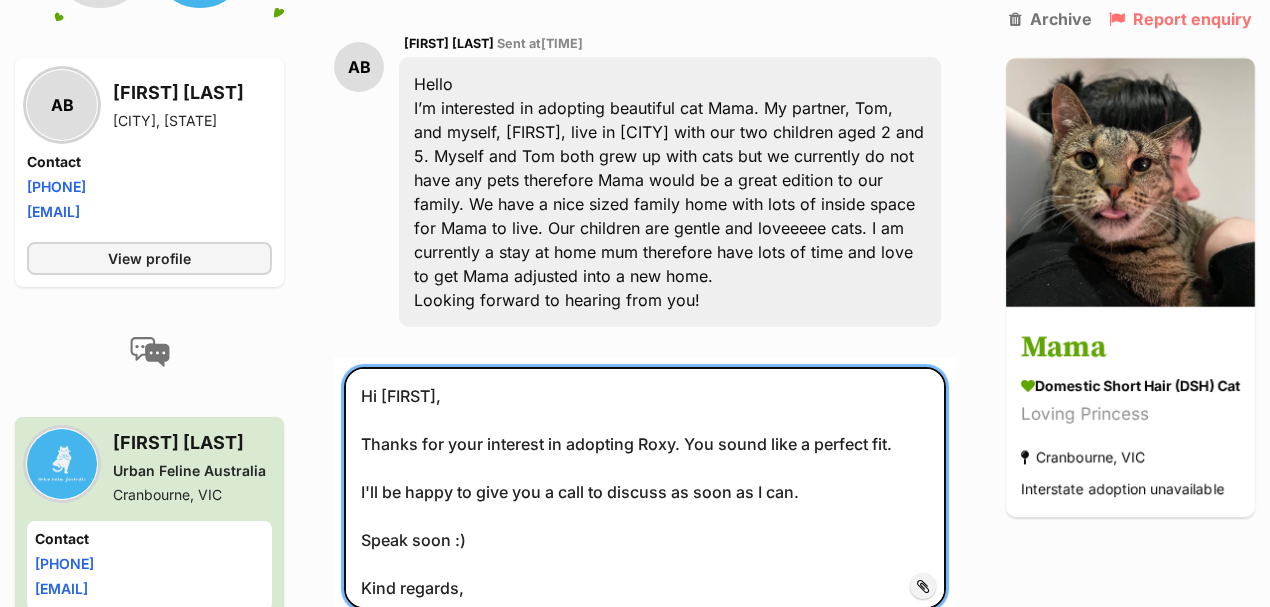 click on "Hi Kat,
Thanks for your interest in adopting Roxy. You sound like a perfect fit.
I'll be happy to give you a call to discuss as soon as I can.
Speak soon :)
Kind regards,
Daniel" at bounding box center (645, 488) 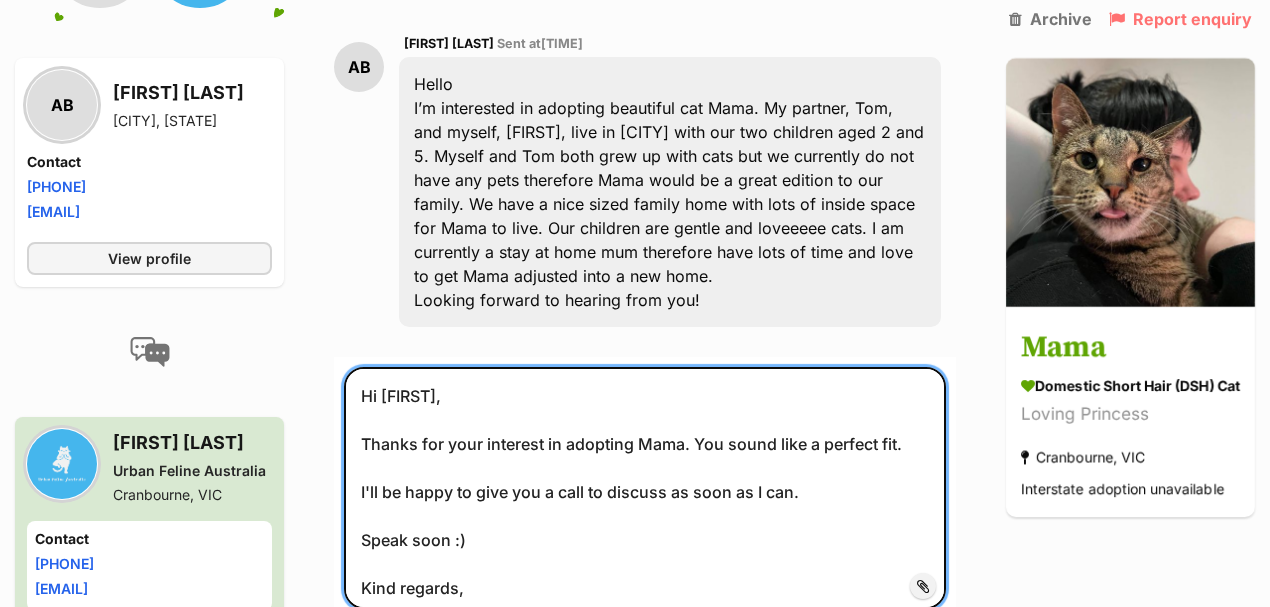 scroll, scrollTop: 55, scrollLeft: 0, axis: vertical 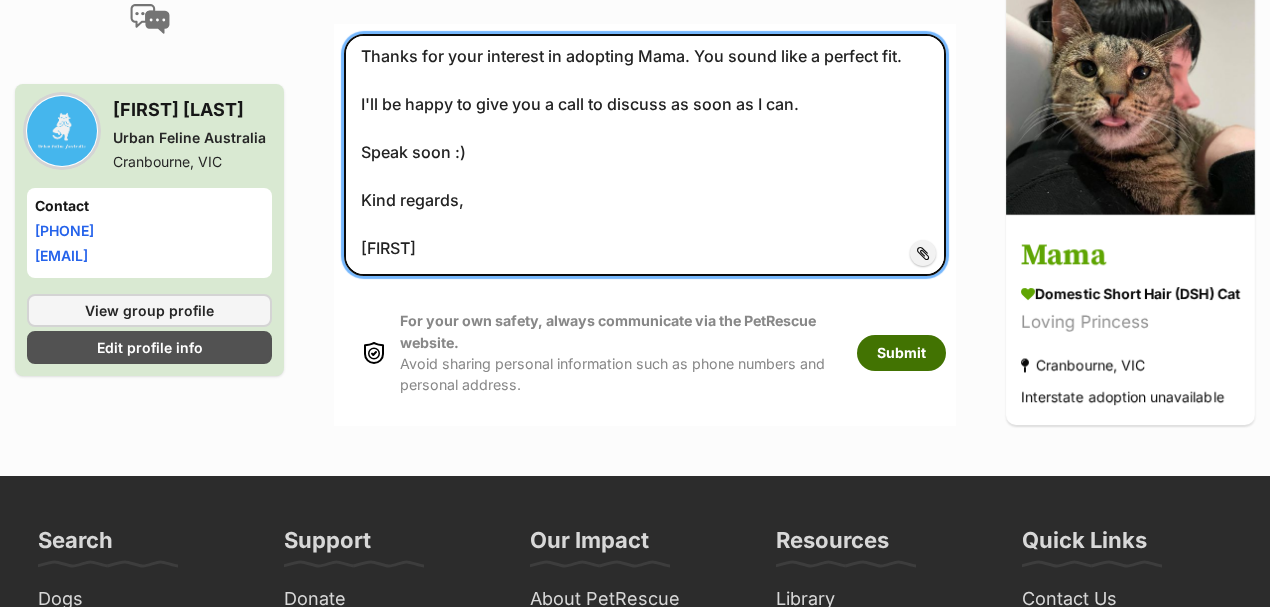 type on "Hi Anni,
Thanks for your interest in adopting Mama. You sound like a perfect fit.
I'll be happy to give you a call to discuss as soon as I can.
Speak soon :)
Kind regards,
Daniel" 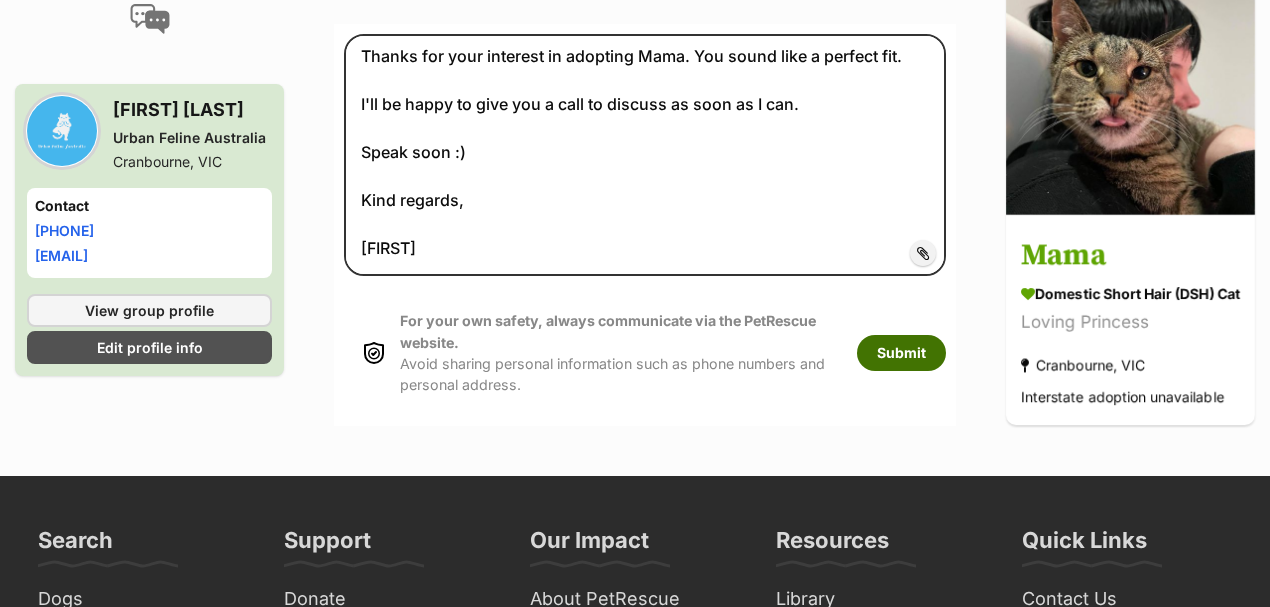 click on "Submit" at bounding box center (901, 353) 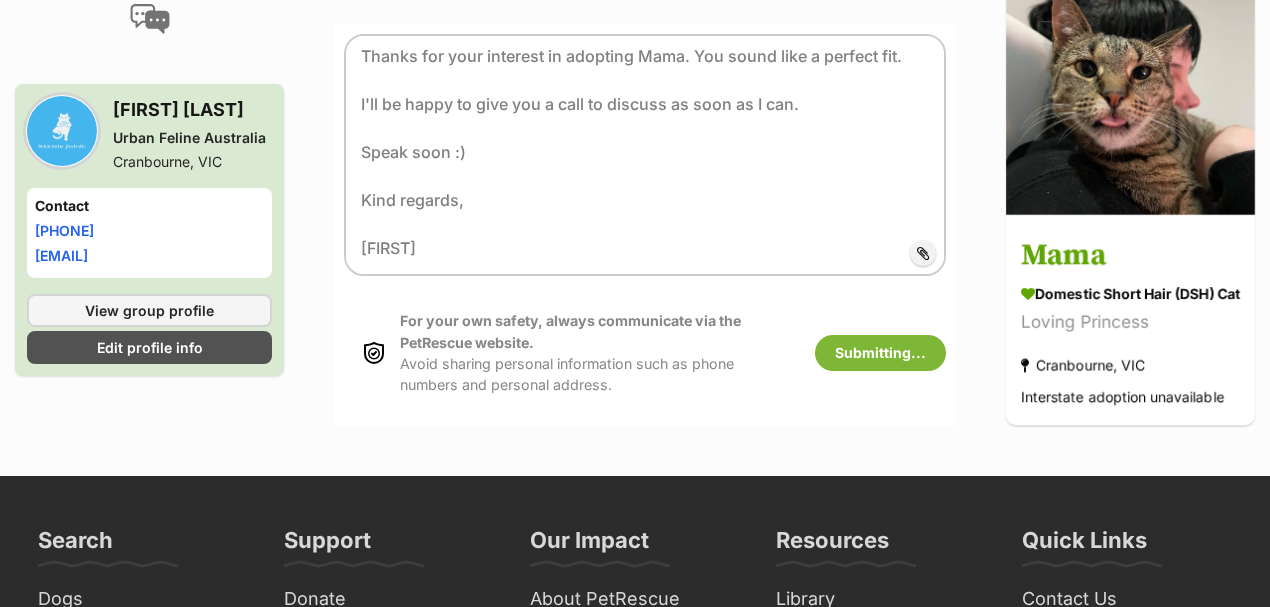 scroll, scrollTop: 0, scrollLeft: 0, axis: both 